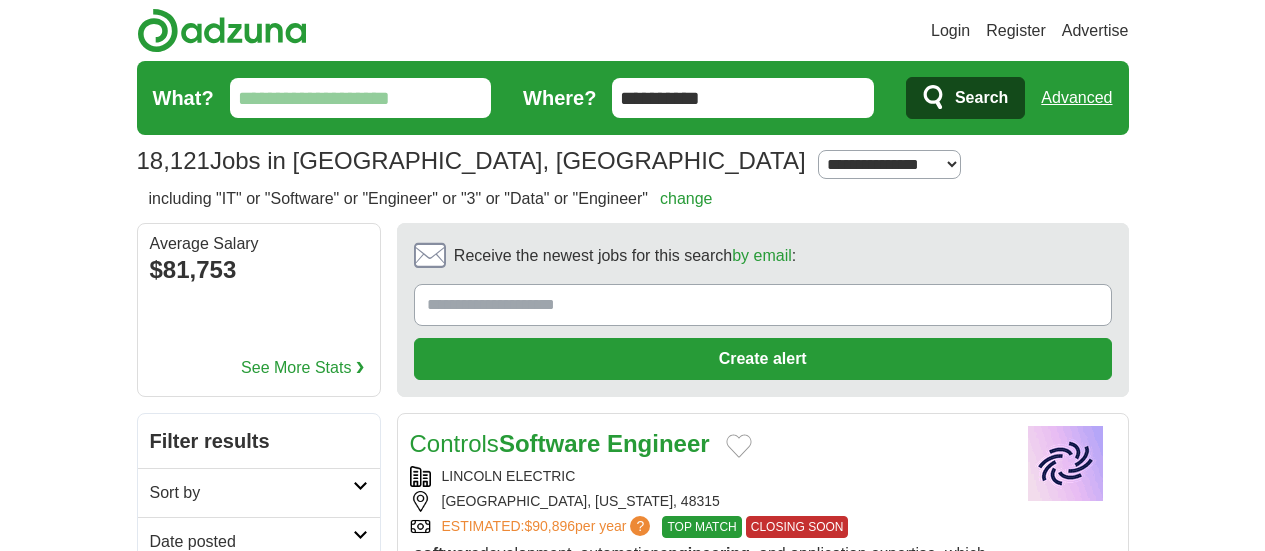 scroll, scrollTop: 0, scrollLeft: 0, axis: both 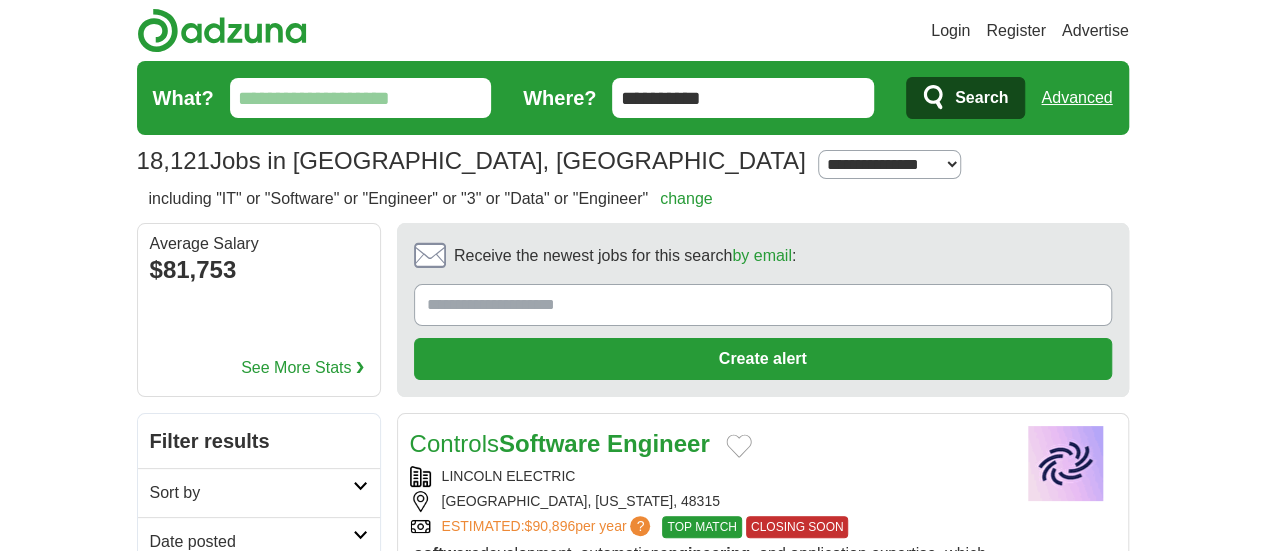 click on "**********" at bounding box center [889, 164] 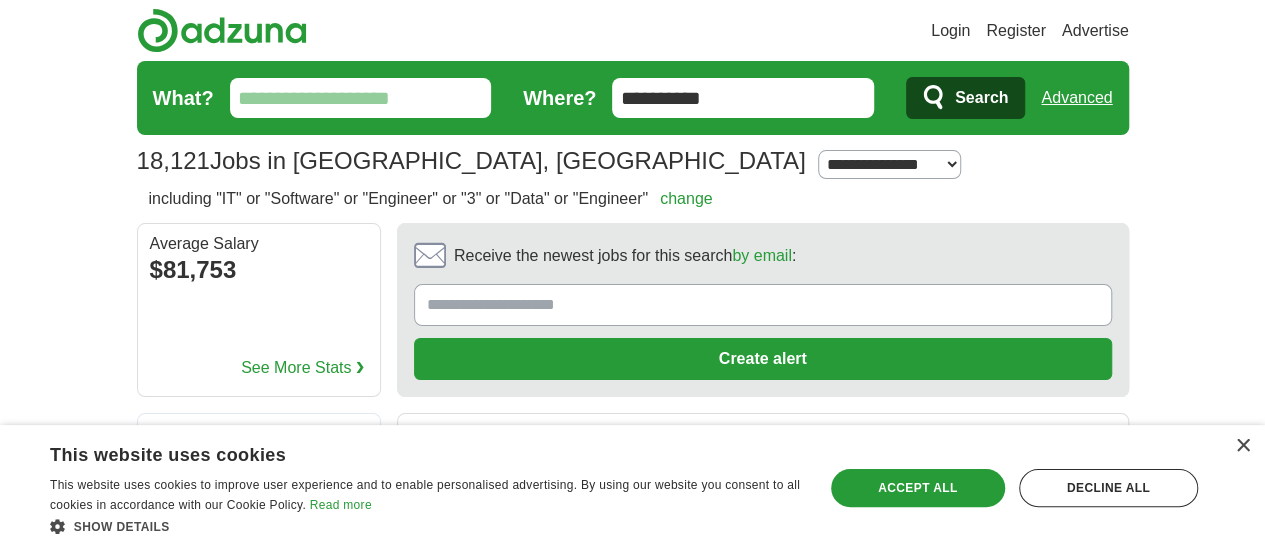select on "***" 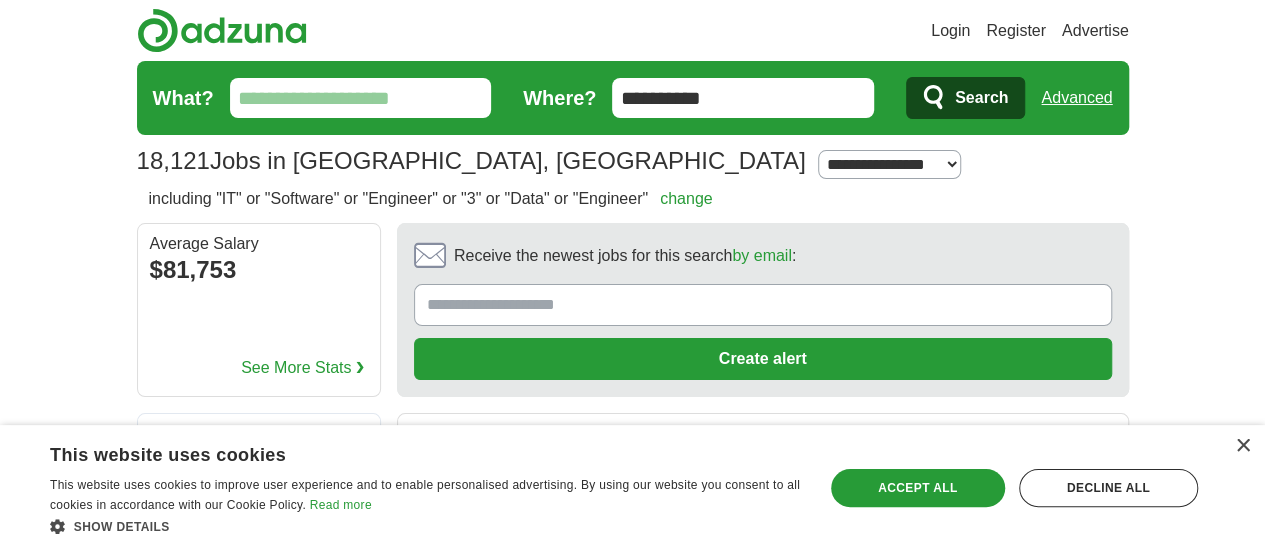 click on "**********" at bounding box center (889, 164) 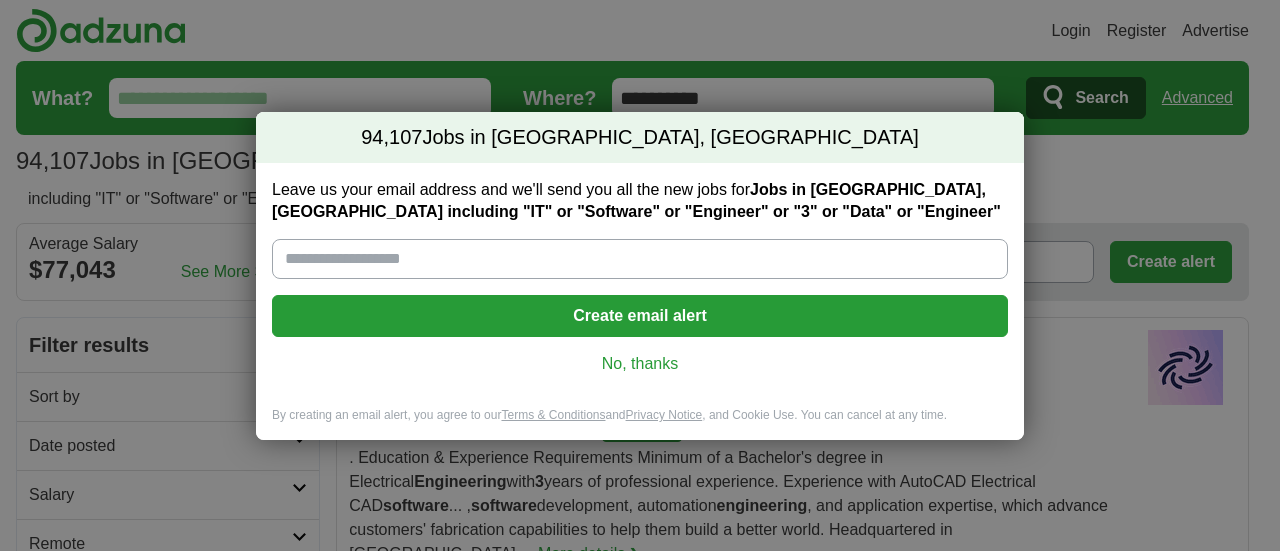 scroll, scrollTop: 0, scrollLeft: 0, axis: both 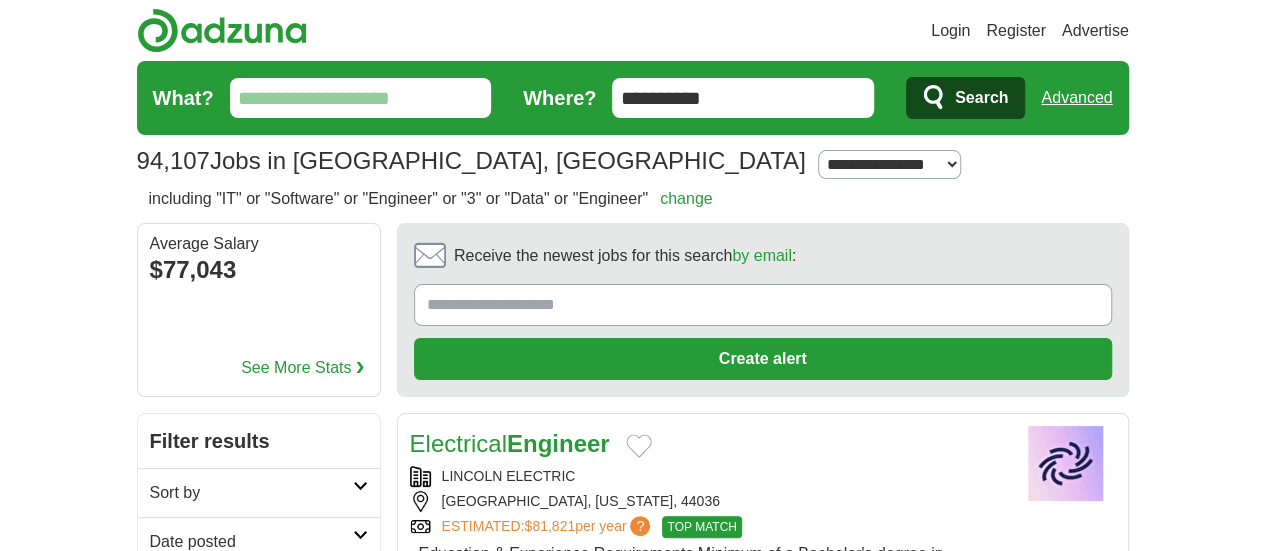 click on "What?" at bounding box center [361, 98] 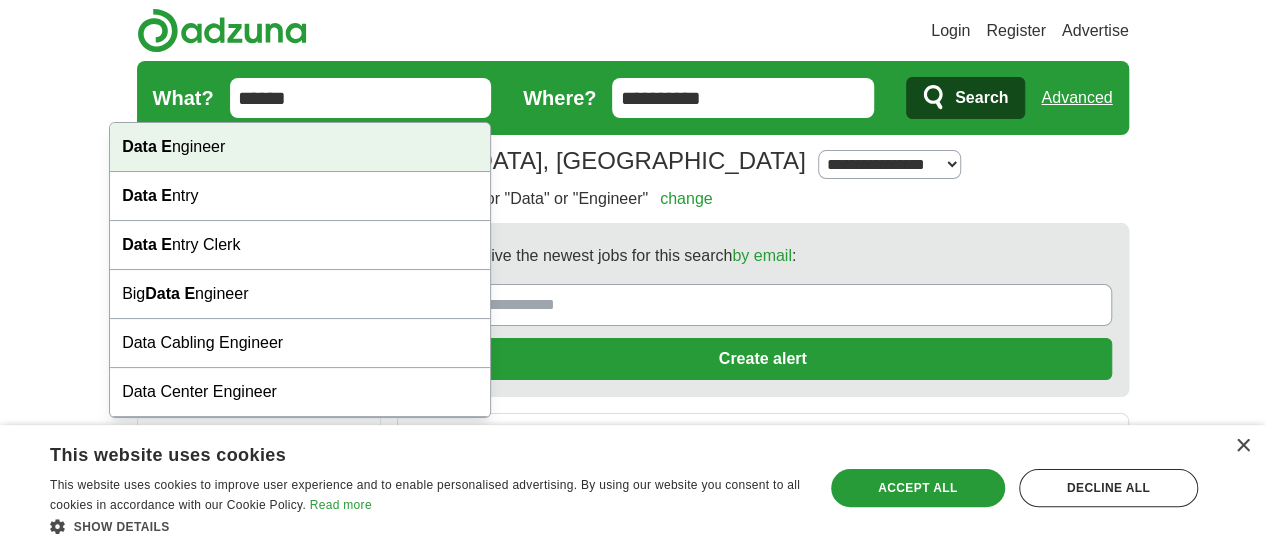 click on "Login
Register
Advertise
94,107
Jobs in Warren, MI
Salary
Salary
Select a salary range
Salary from
from $10,000
from $20,000
from $40,000
from $60,000
from $80,000
from $100,000
per year" at bounding box center (632, 2103) 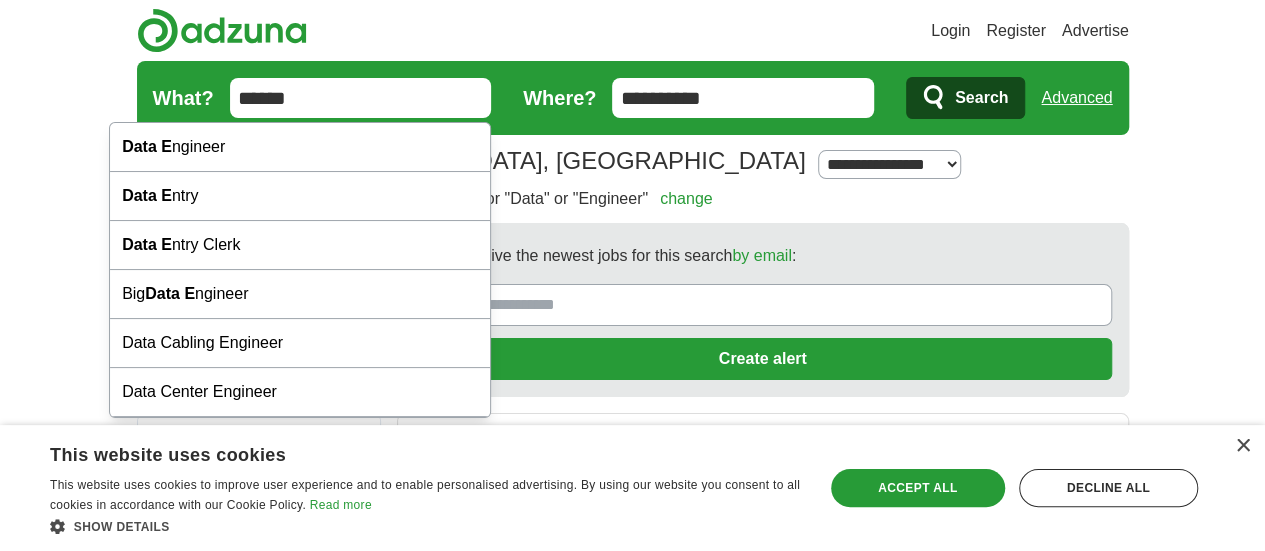 click on "******" at bounding box center (361, 98) 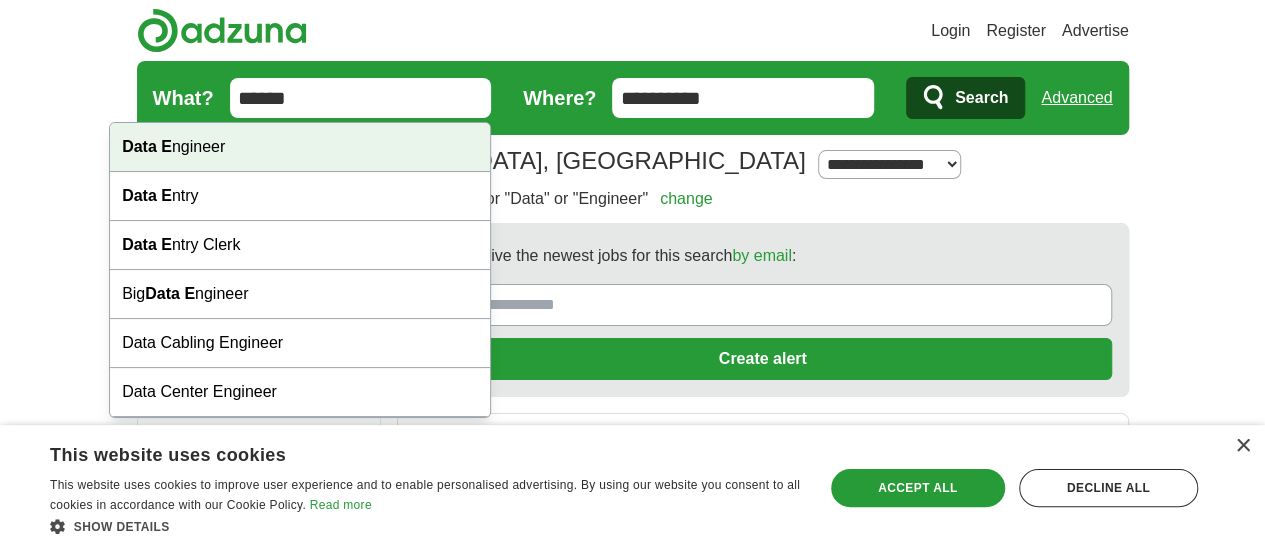 click on "Login
Register
Advertise
94,107
Jobs in Warren, MI
Salary
Salary
Select a salary range
Salary from
from $10,000
from $20,000
from $40,000
from $60,000
from $80,000
from $100,000
per year" at bounding box center [632, 2103] 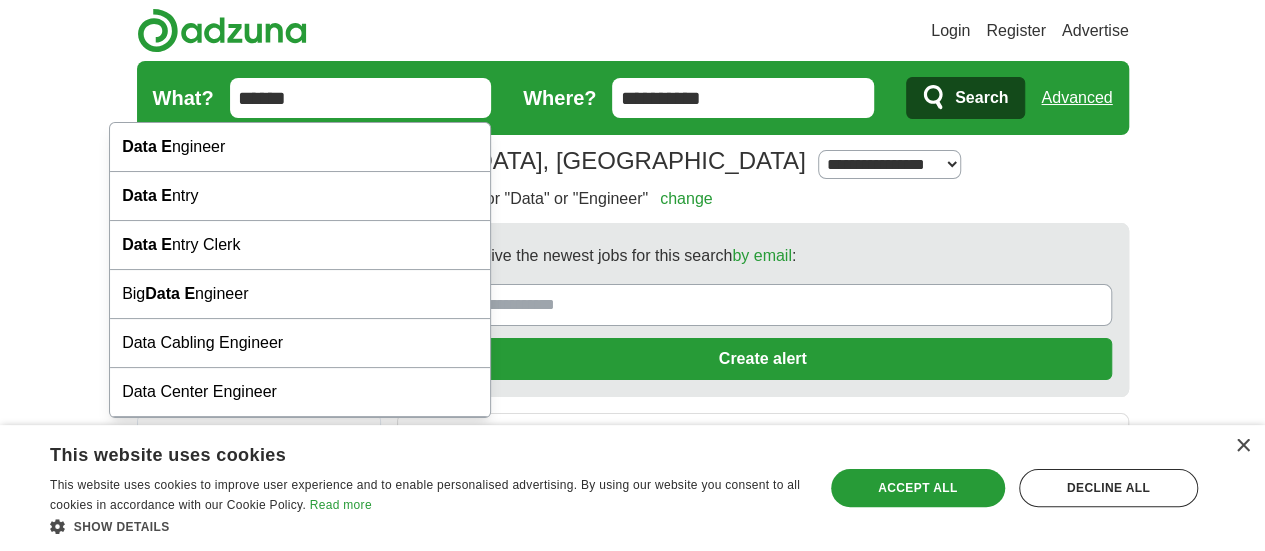 click on "******" at bounding box center [361, 98] 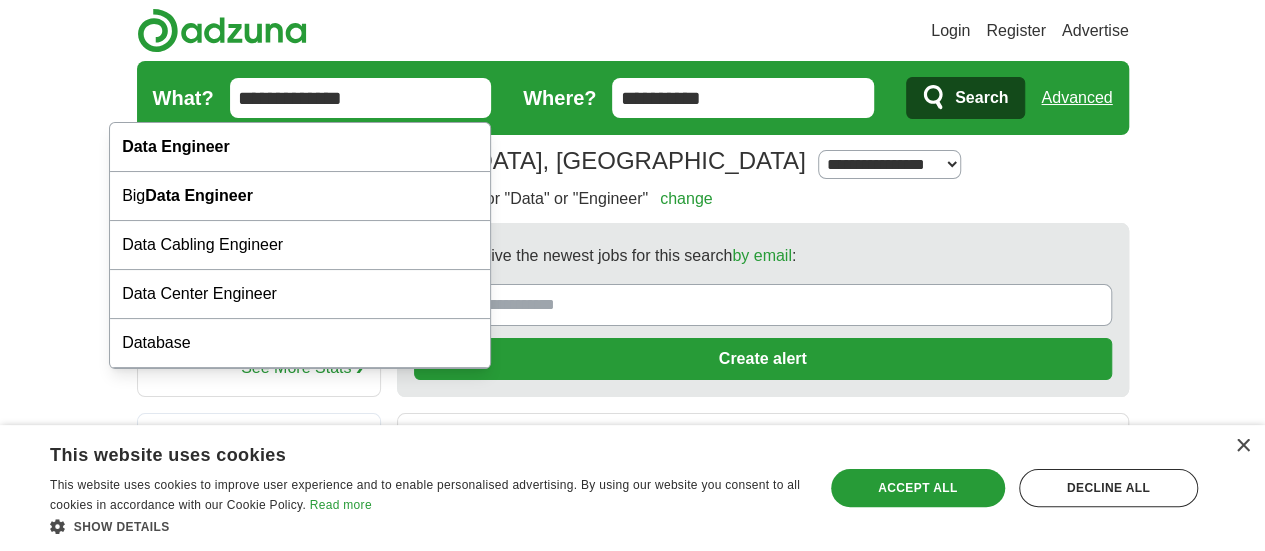 type on "**********" 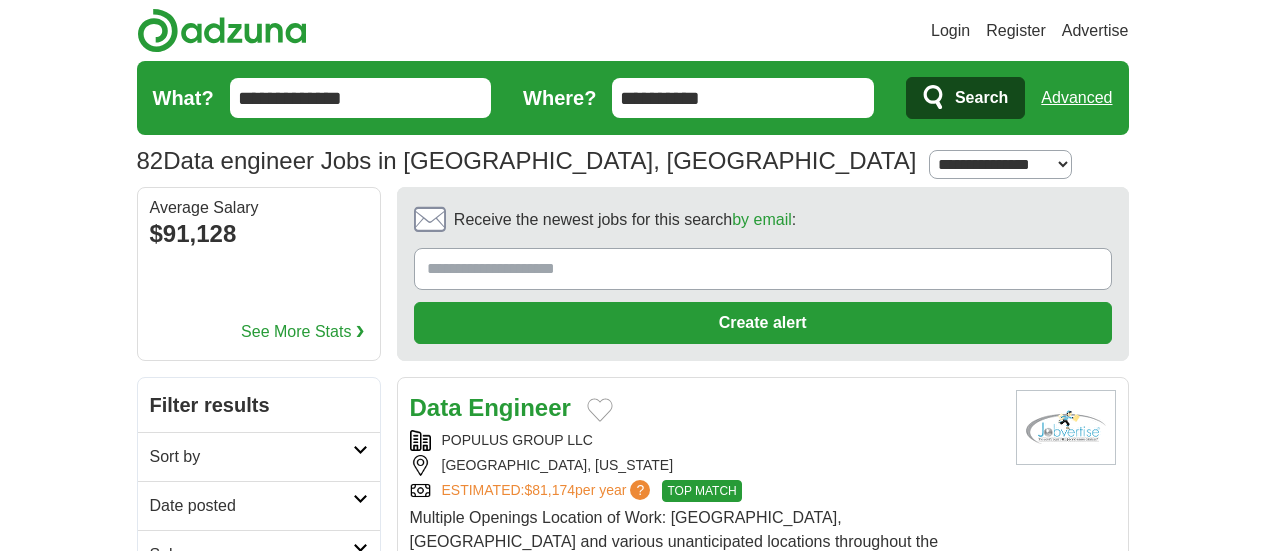 scroll, scrollTop: 0, scrollLeft: 0, axis: both 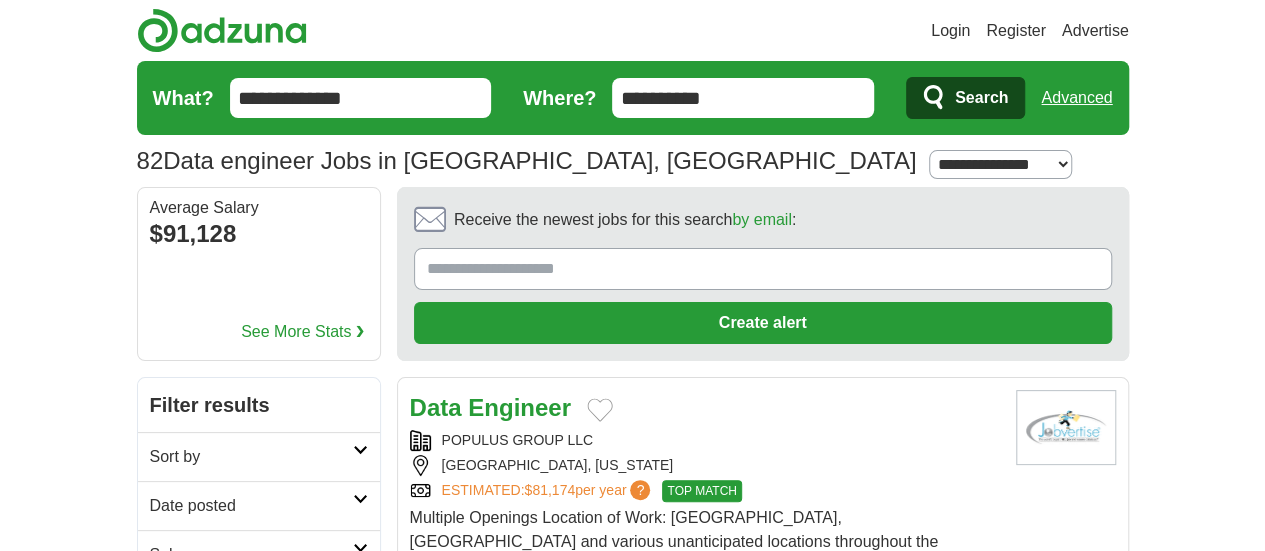 click on "**********" at bounding box center (743, 98) 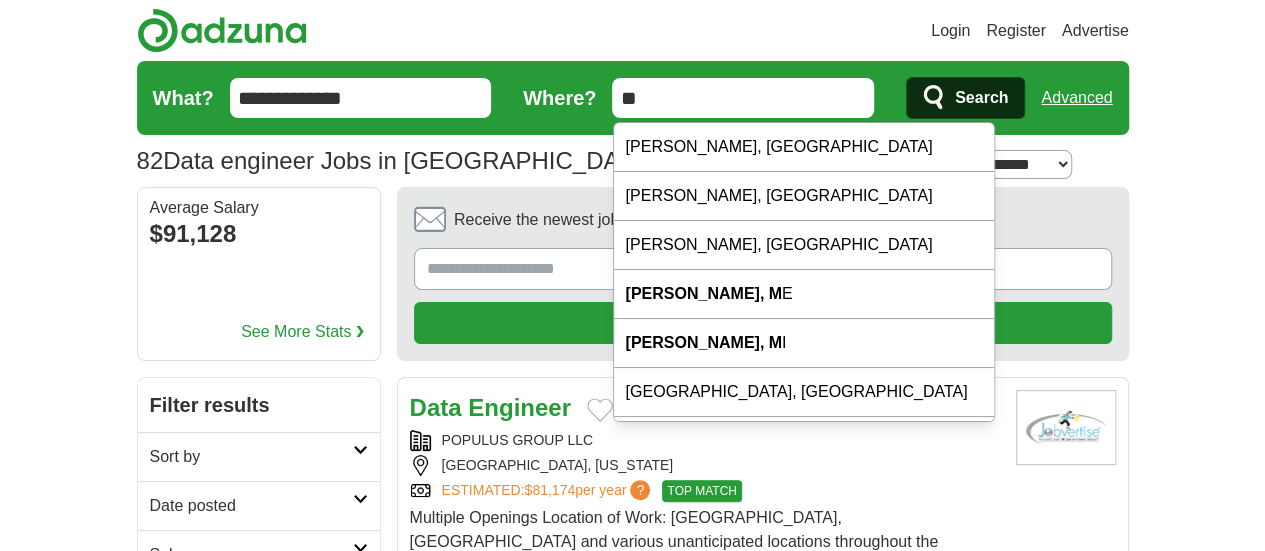 type on "*" 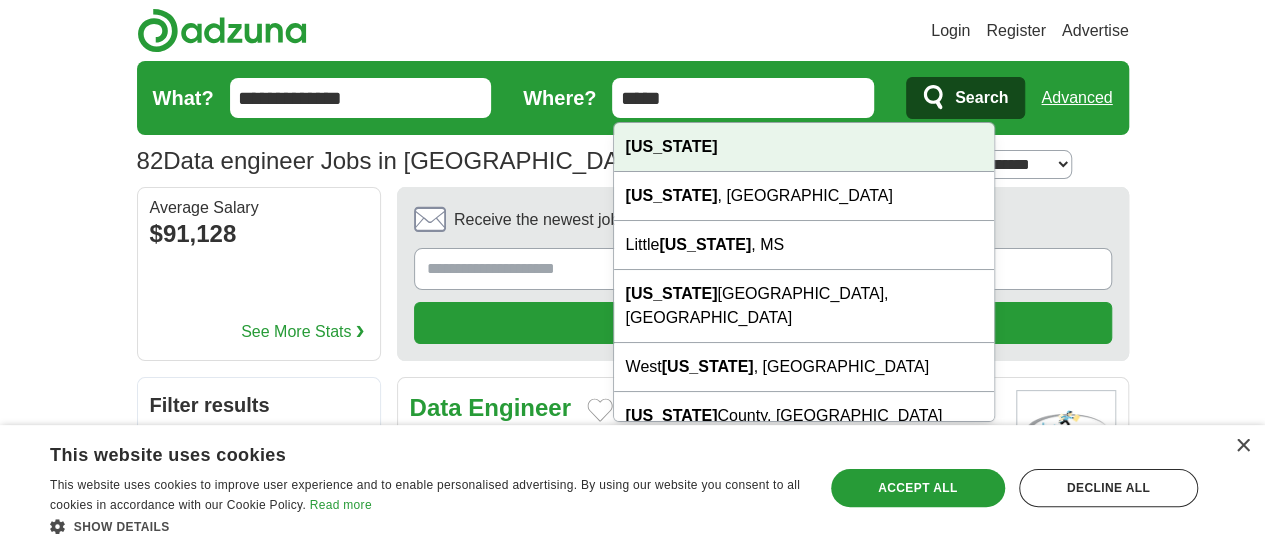 type on "*****" 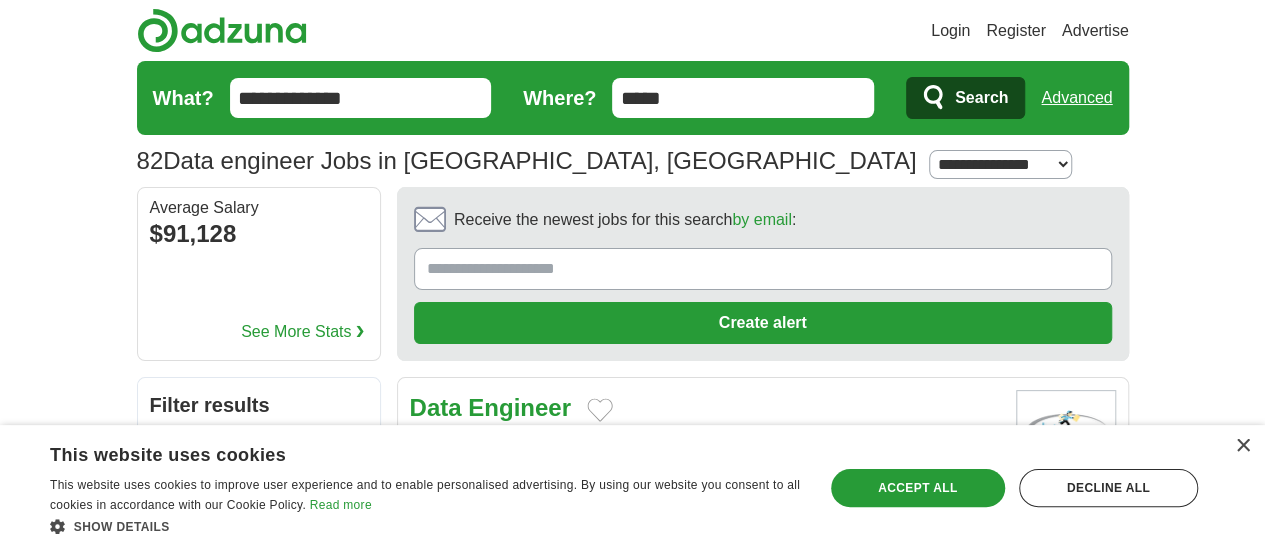 click on "**********" at bounding box center [1000, 164] 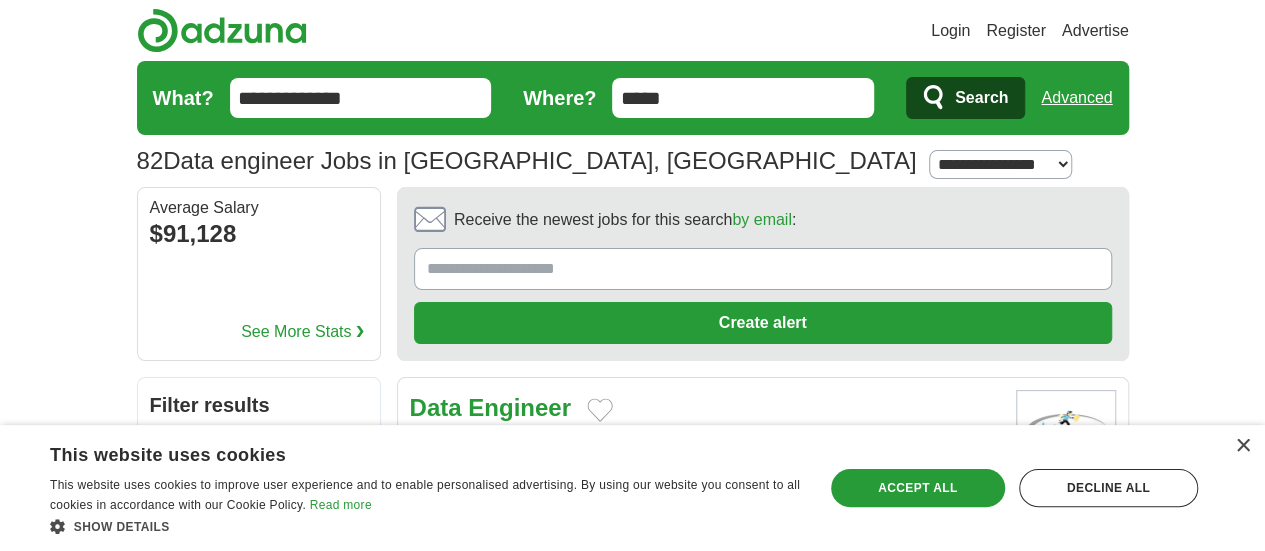 click on "**********" at bounding box center [1000, 164] 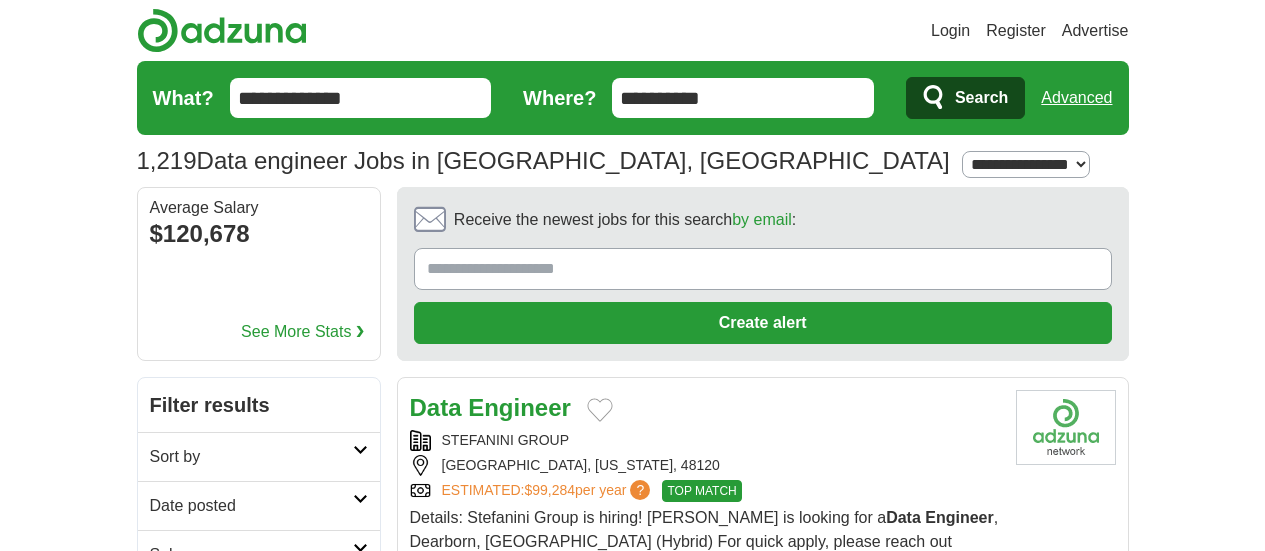 scroll, scrollTop: 0, scrollLeft: 0, axis: both 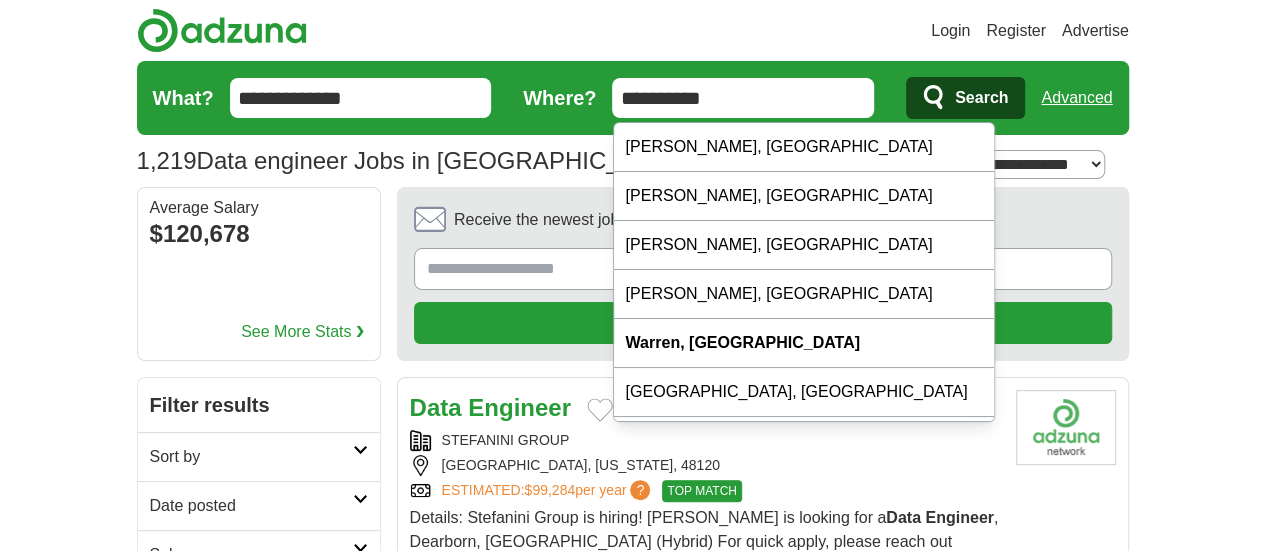 click on "**********" at bounding box center (743, 98) 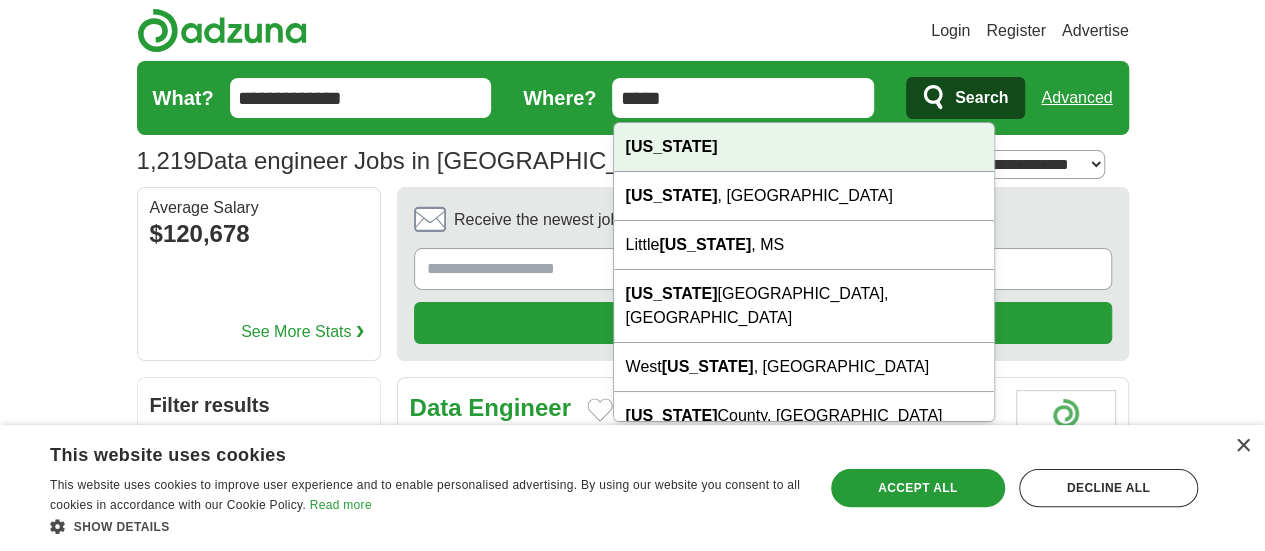 type on "*****" 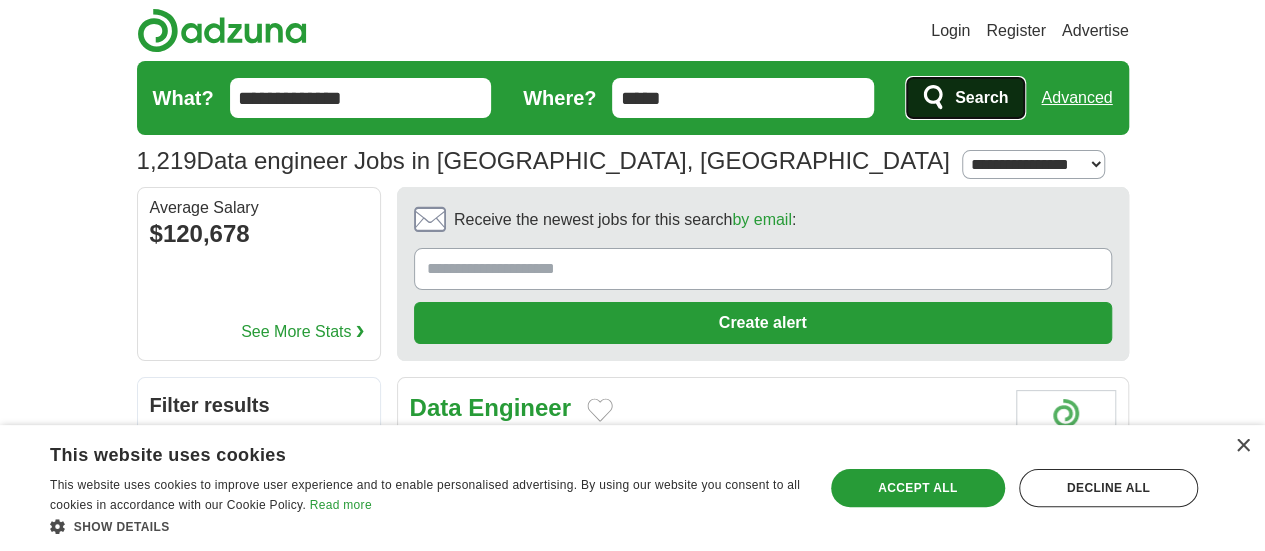 click on "Search" at bounding box center [981, 98] 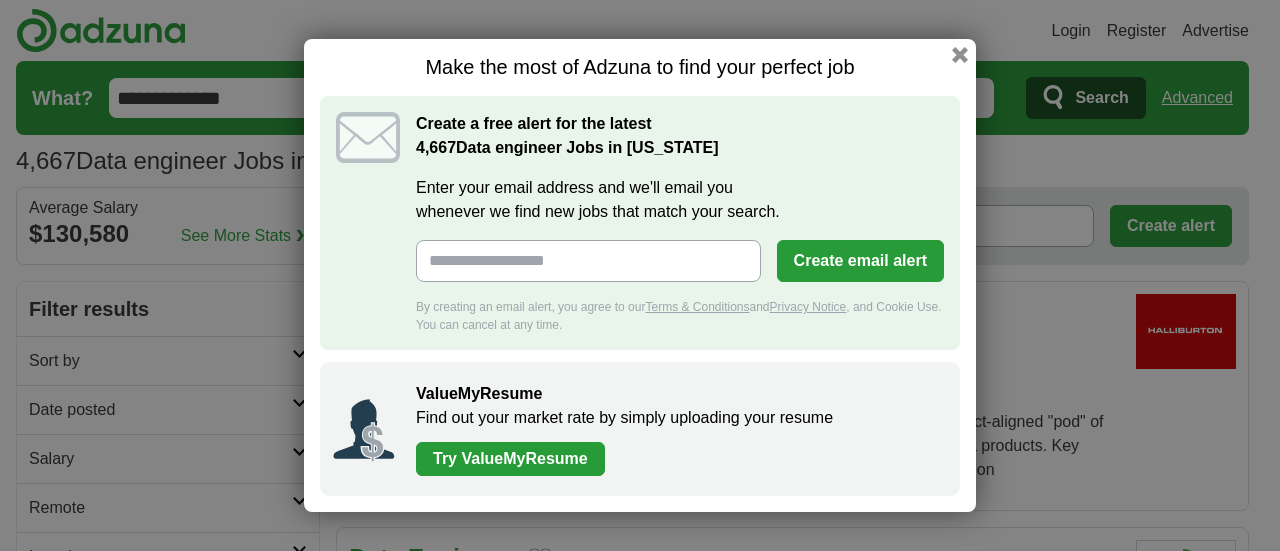 scroll, scrollTop: 0, scrollLeft: 0, axis: both 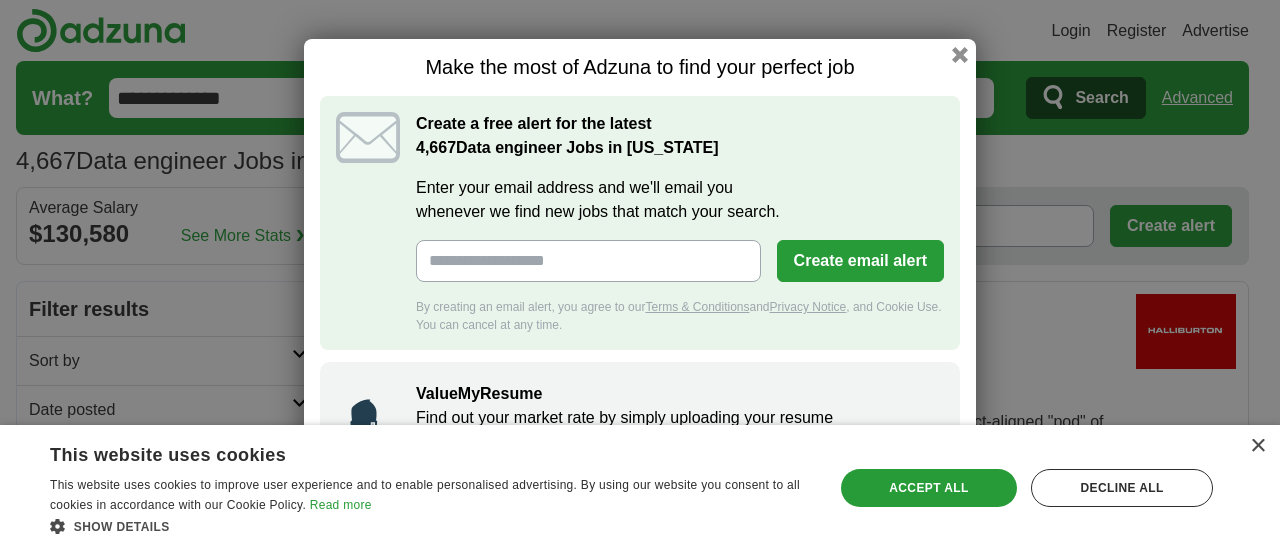 type on "**********" 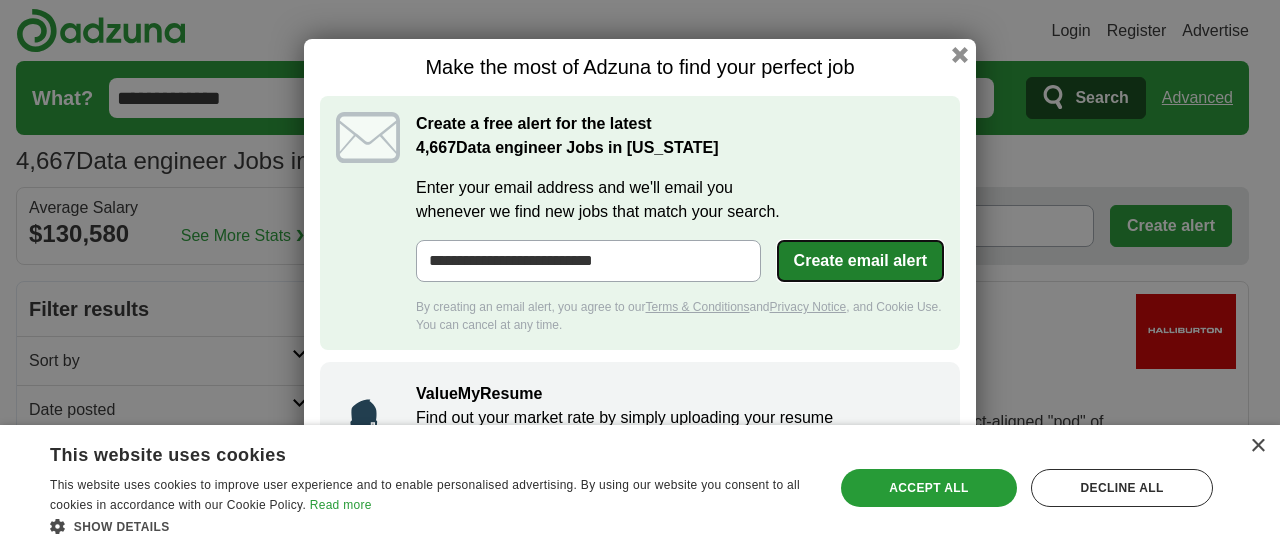 click on "Create email alert" at bounding box center (860, 261) 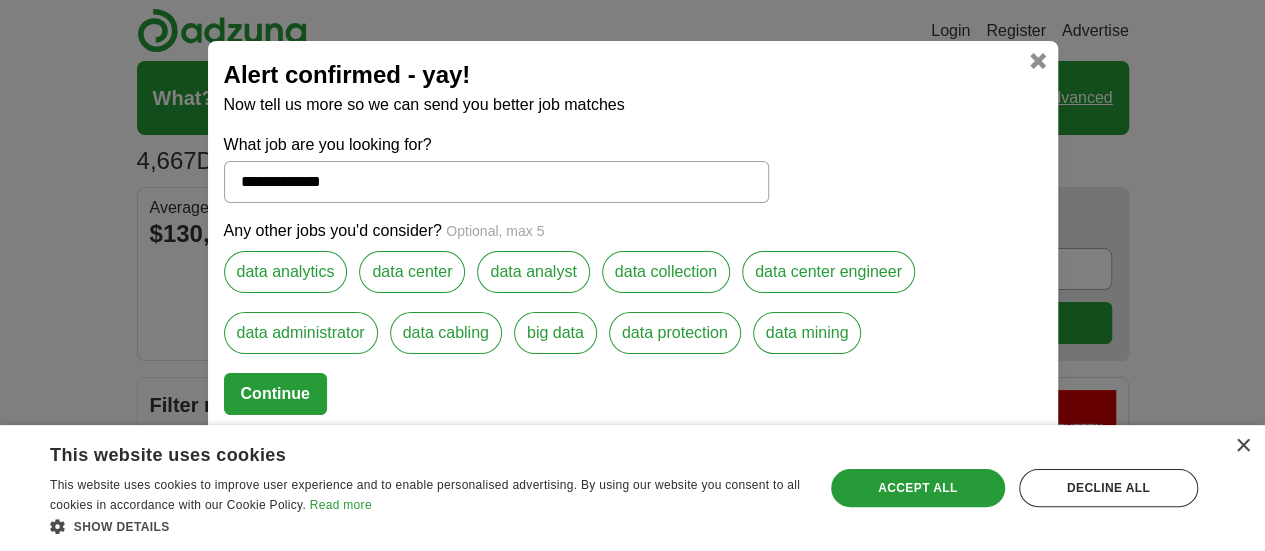 click on "data center engineer" at bounding box center [828, 272] 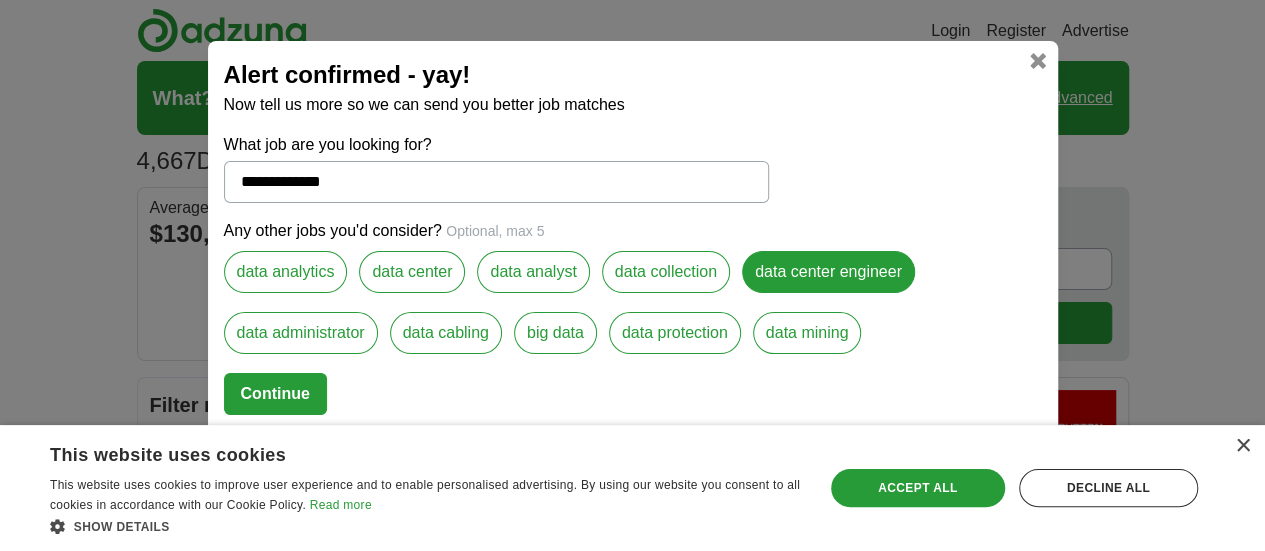 click on "big data" at bounding box center [555, 333] 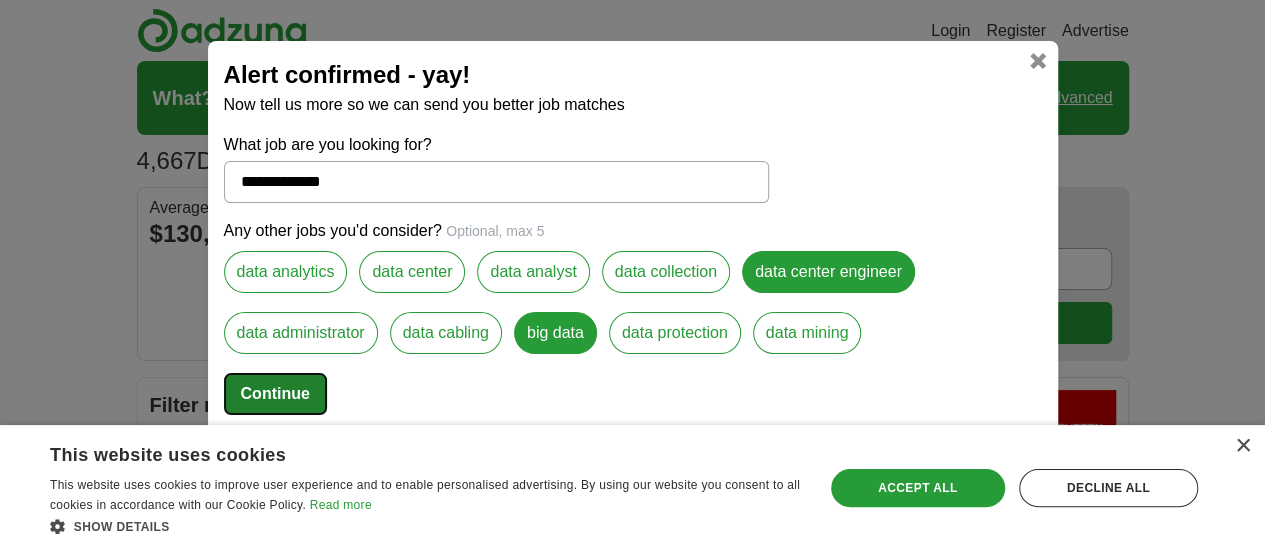 click on "Continue" at bounding box center [275, 394] 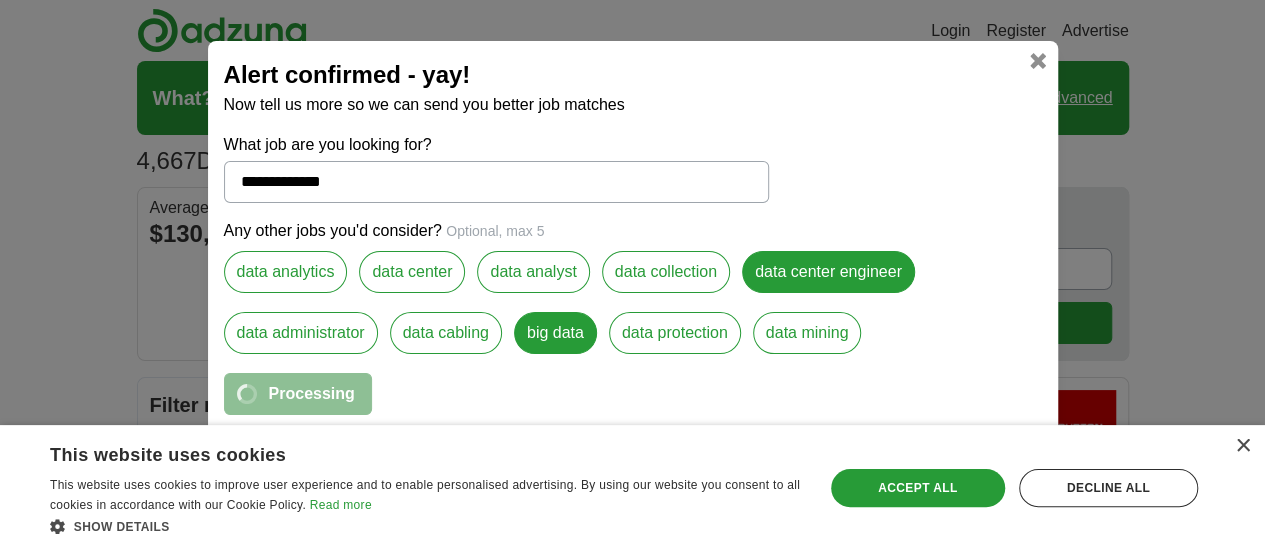 select on "*" 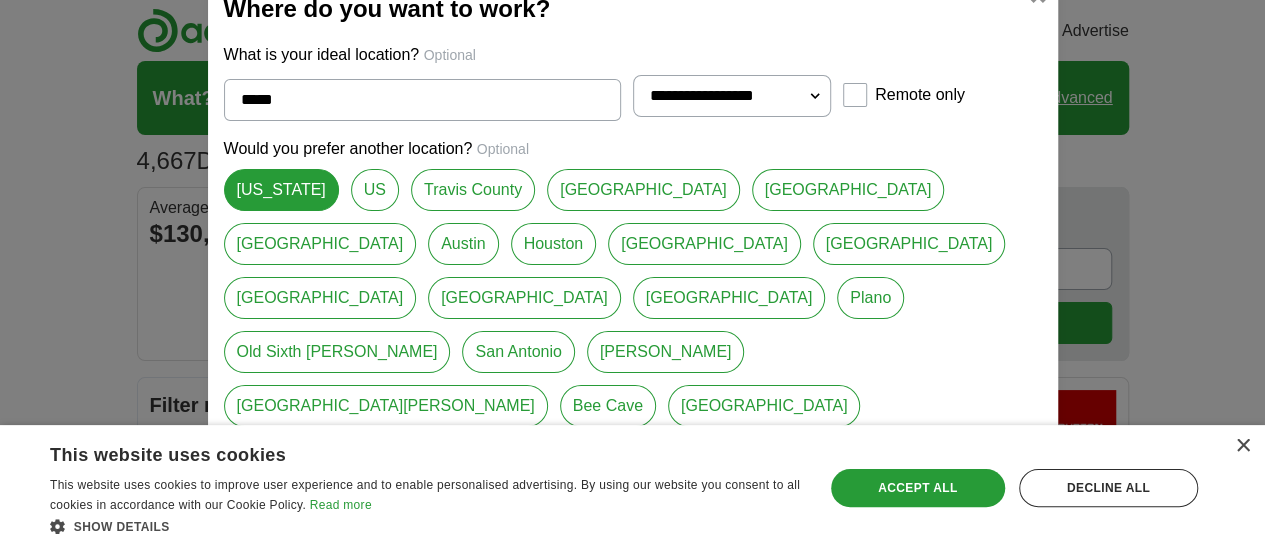 click on "US" at bounding box center [375, 190] 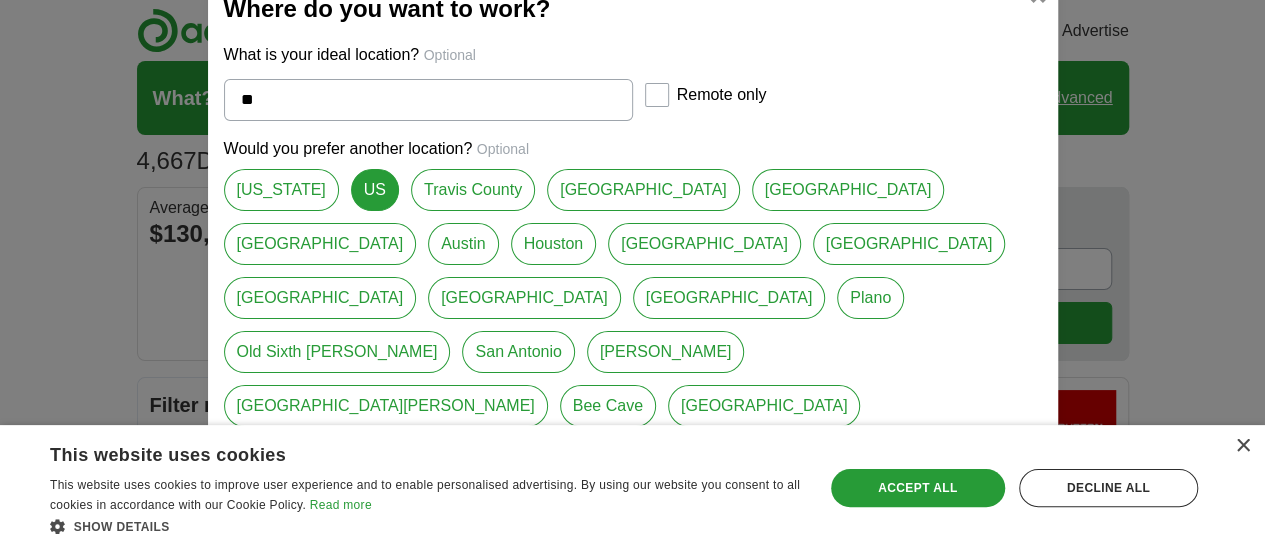 click on "Continue" at bounding box center (275, 460) 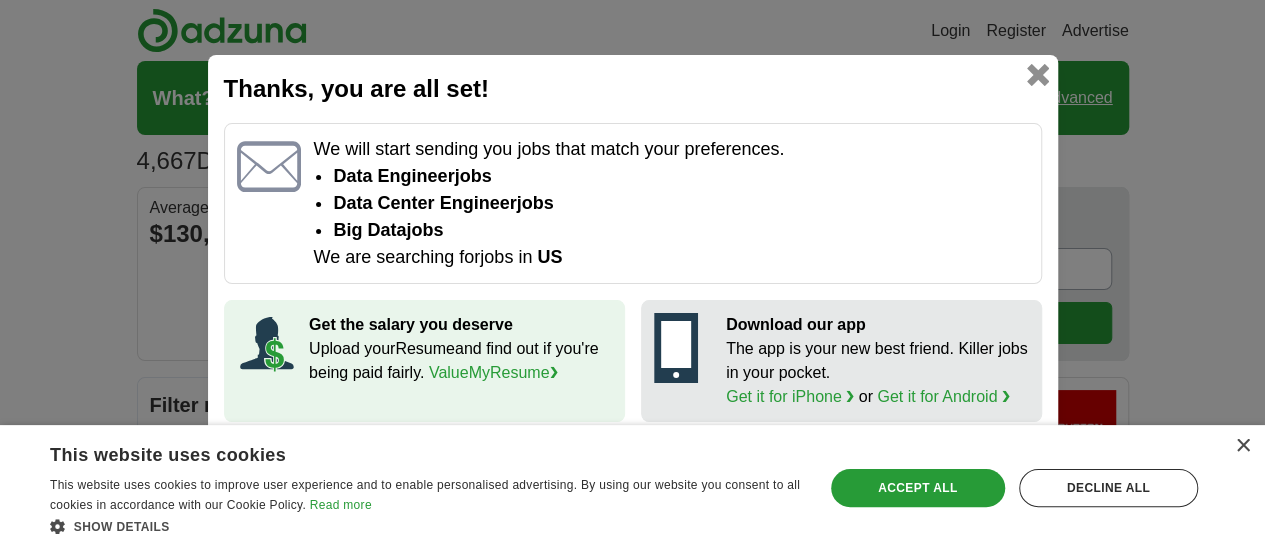 click at bounding box center (1037, 75) 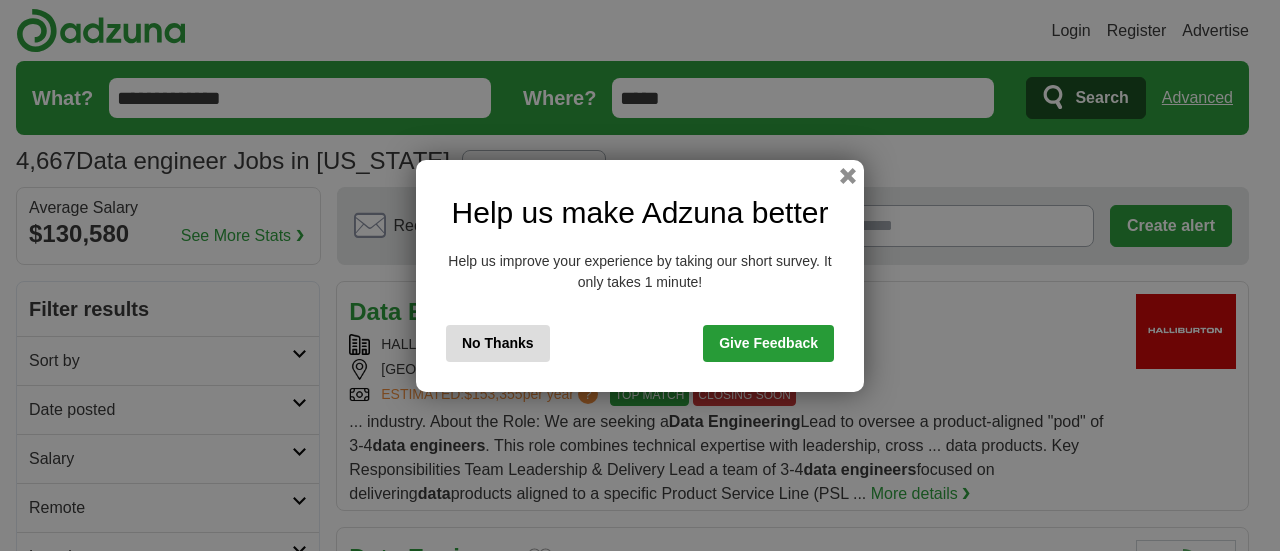 scroll, scrollTop: 0, scrollLeft: 0, axis: both 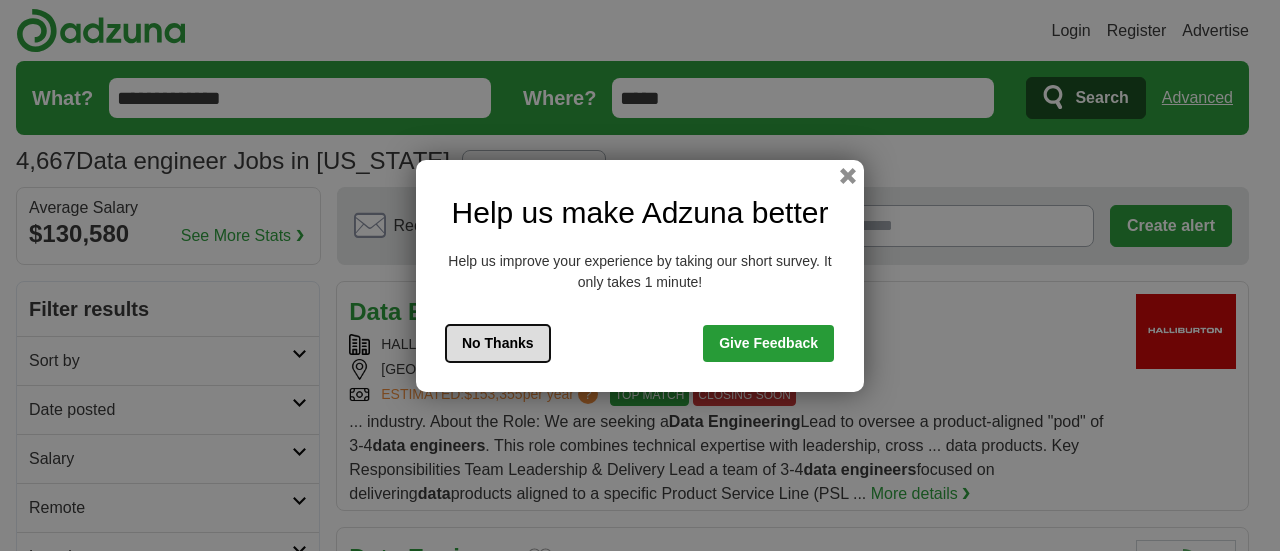 click on "No Thanks" at bounding box center (498, 343) 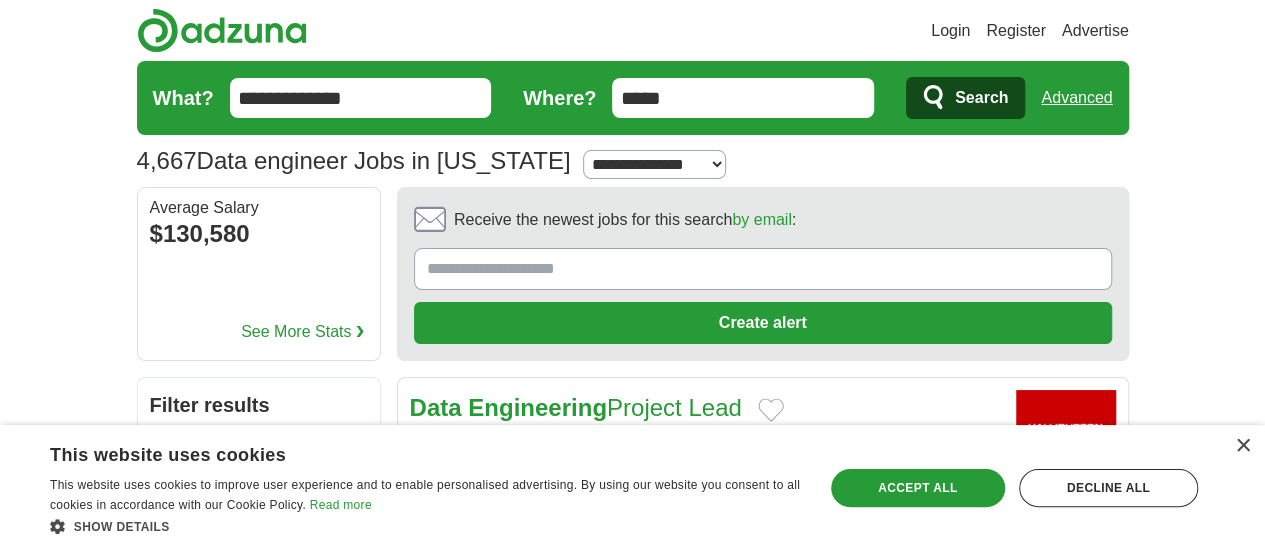 click at bounding box center [360, 450] 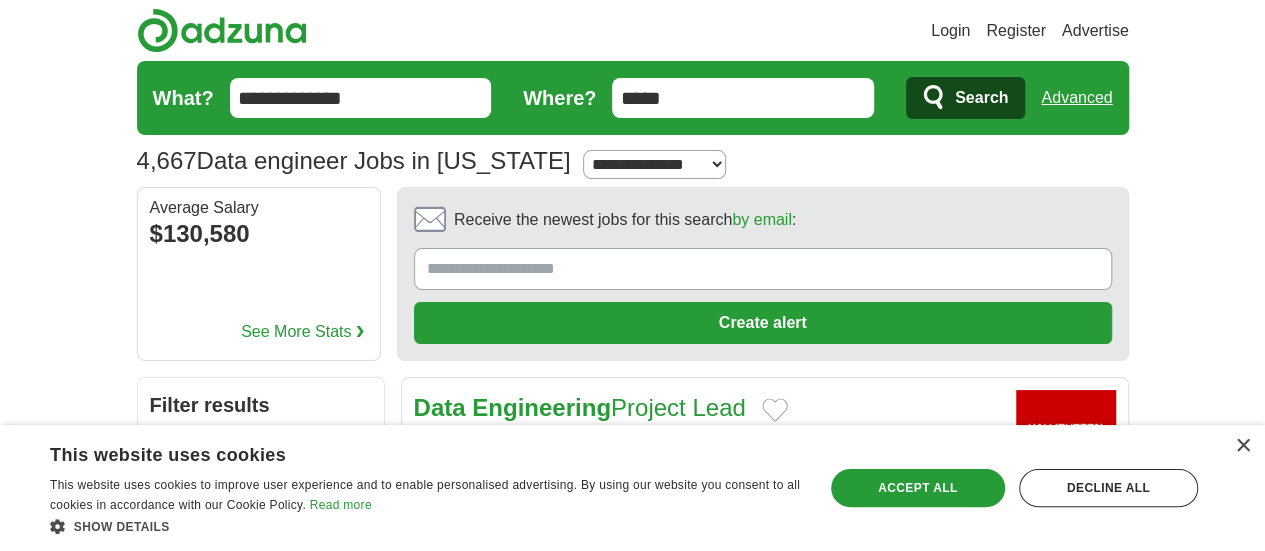 click on "×
This website uses cookies
This website uses cookies to improve user experience and to enable personalised advertising. By using our website you consent to all cookies in accordance with our Cookie Policy.
Read more
Show details
Hide details
Save & Close
Accept all
Decline all
Strictly necessary" at bounding box center (632, 488) 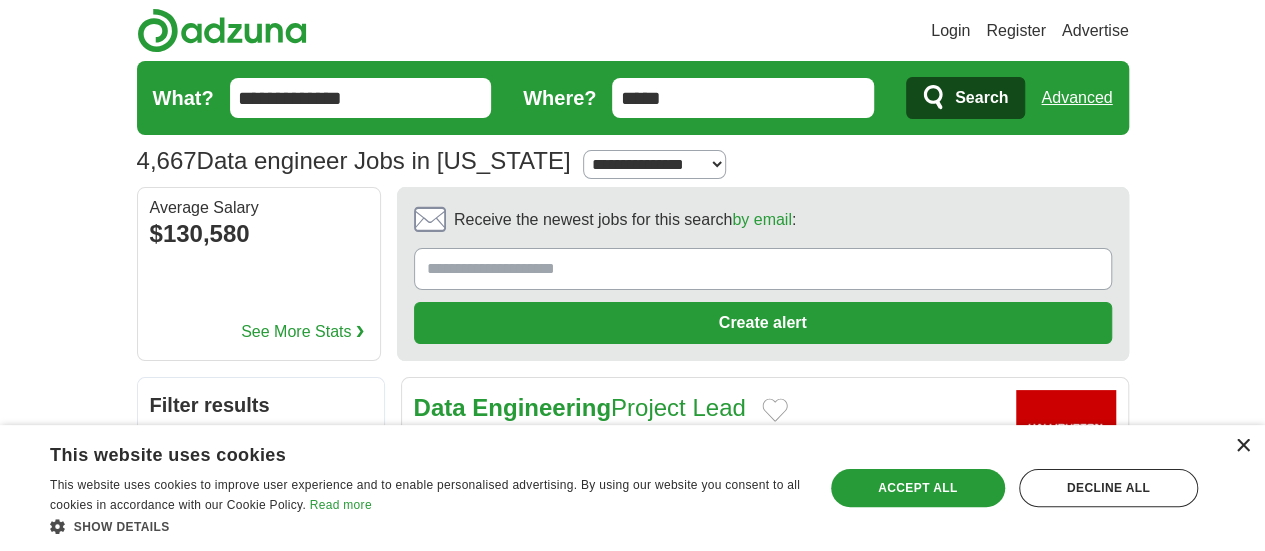 click on "×" at bounding box center [1242, 446] 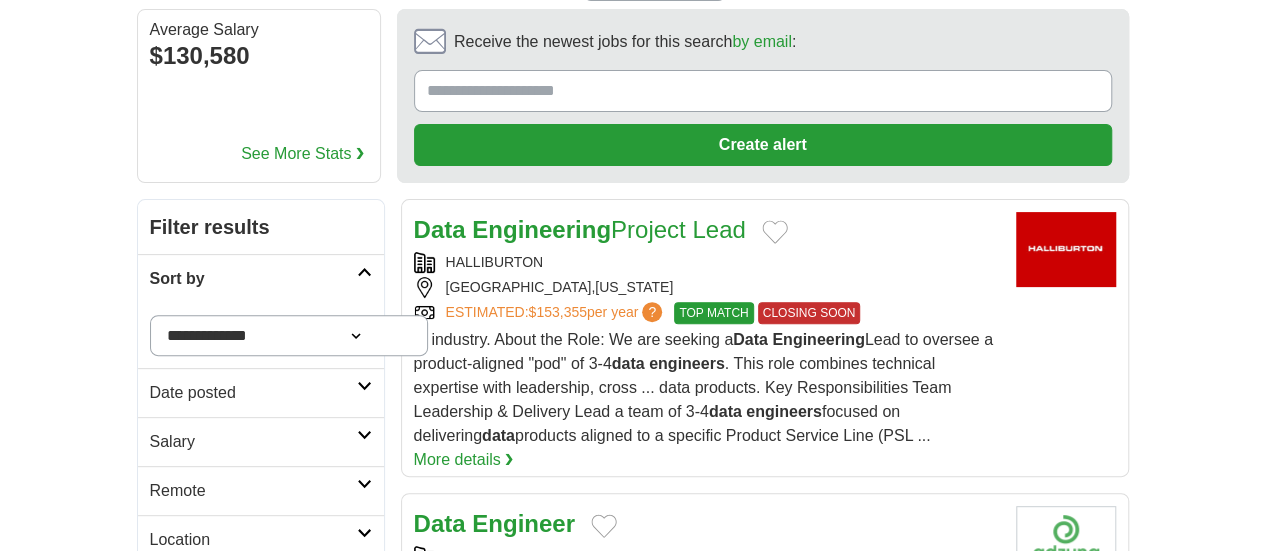 scroll, scrollTop: 186, scrollLeft: 0, axis: vertical 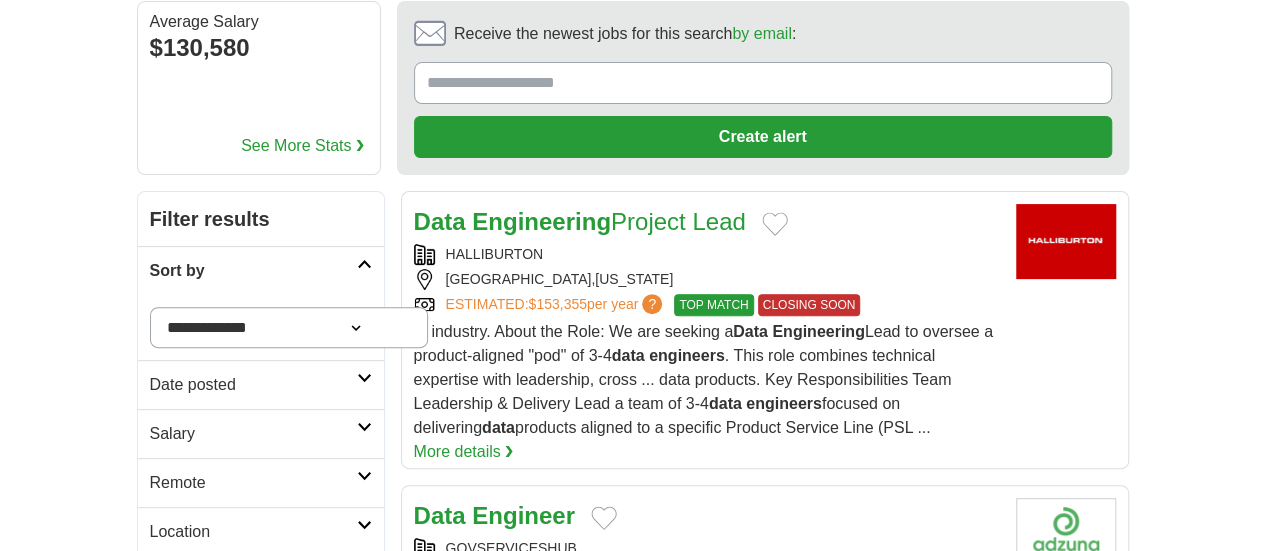 click on "**********" at bounding box center (289, 327) 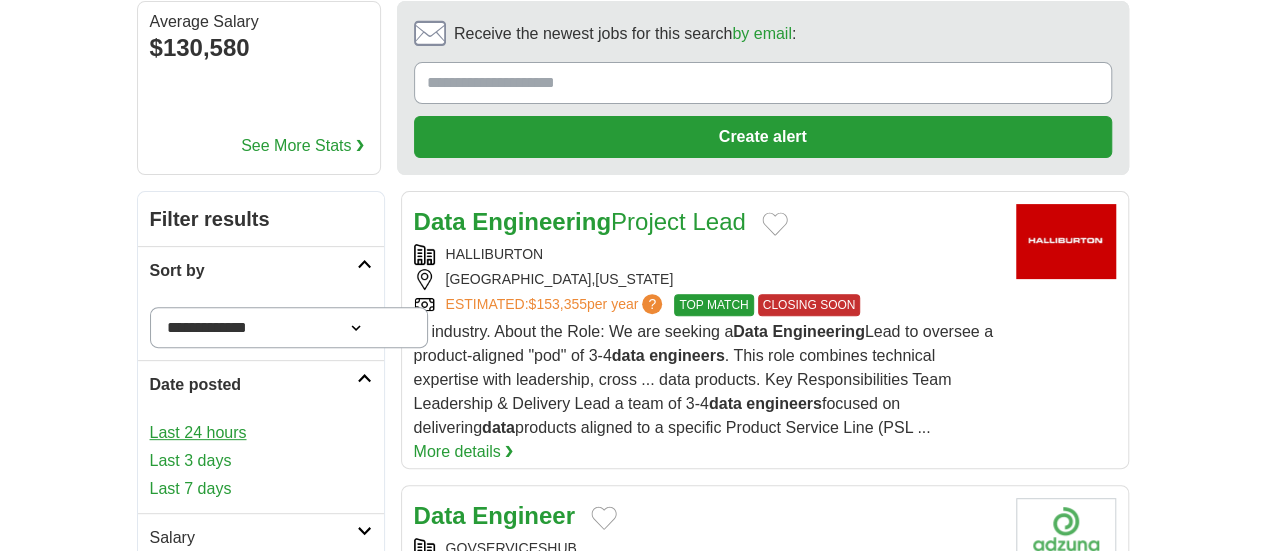 click on "Last 24 hours" at bounding box center (261, 433) 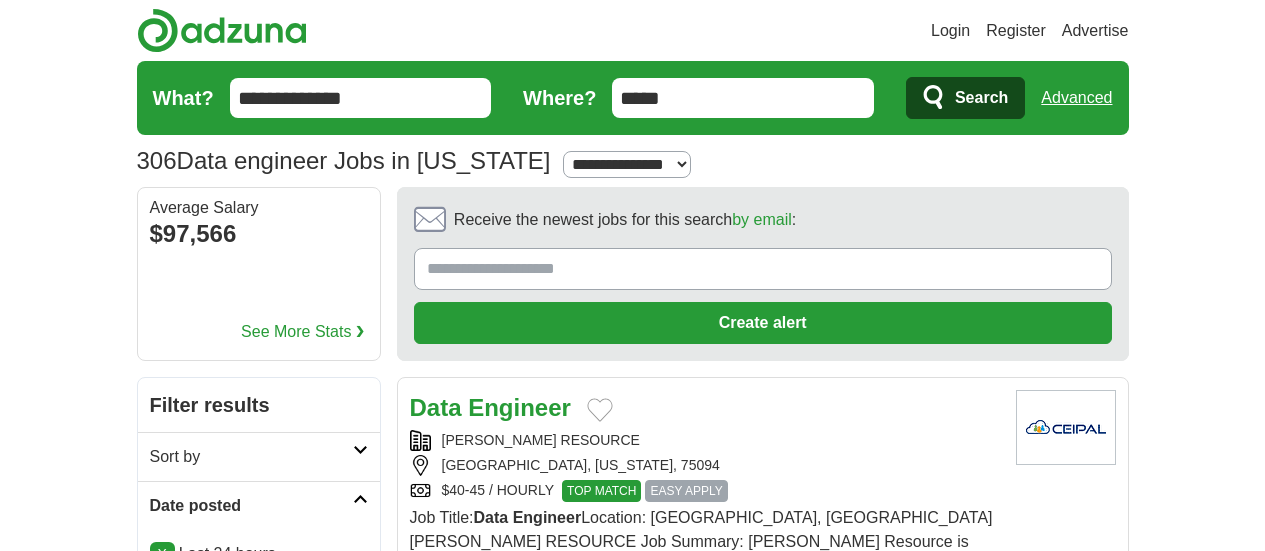 scroll, scrollTop: 109, scrollLeft: 0, axis: vertical 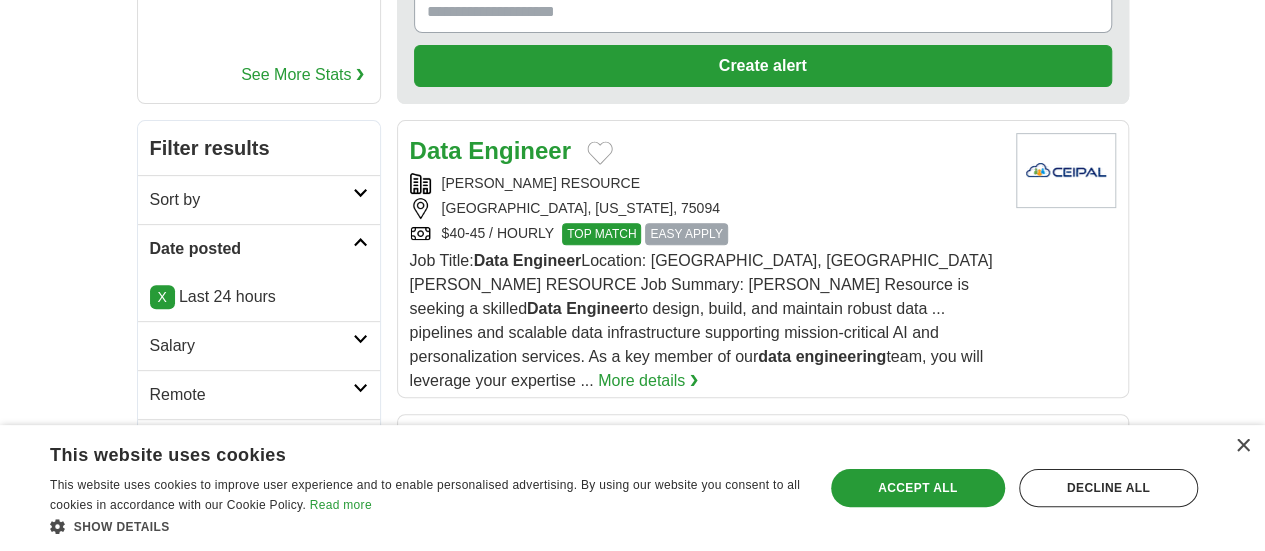 click at bounding box center [360, 339] 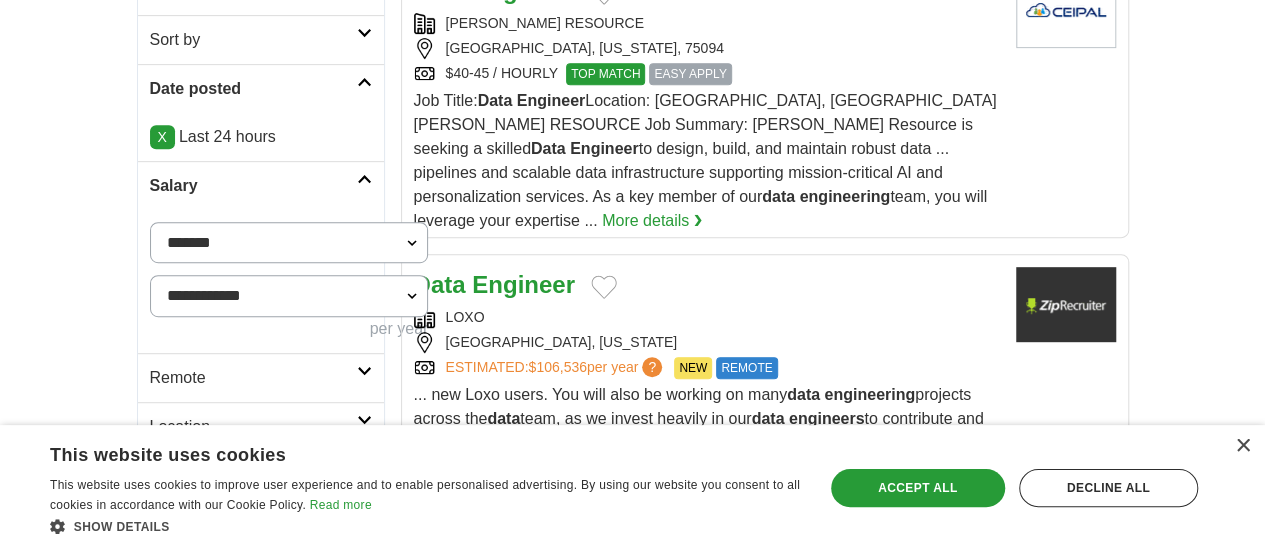 scroll, scrollTop: 418, scrollLeft: 0, axis: vertical 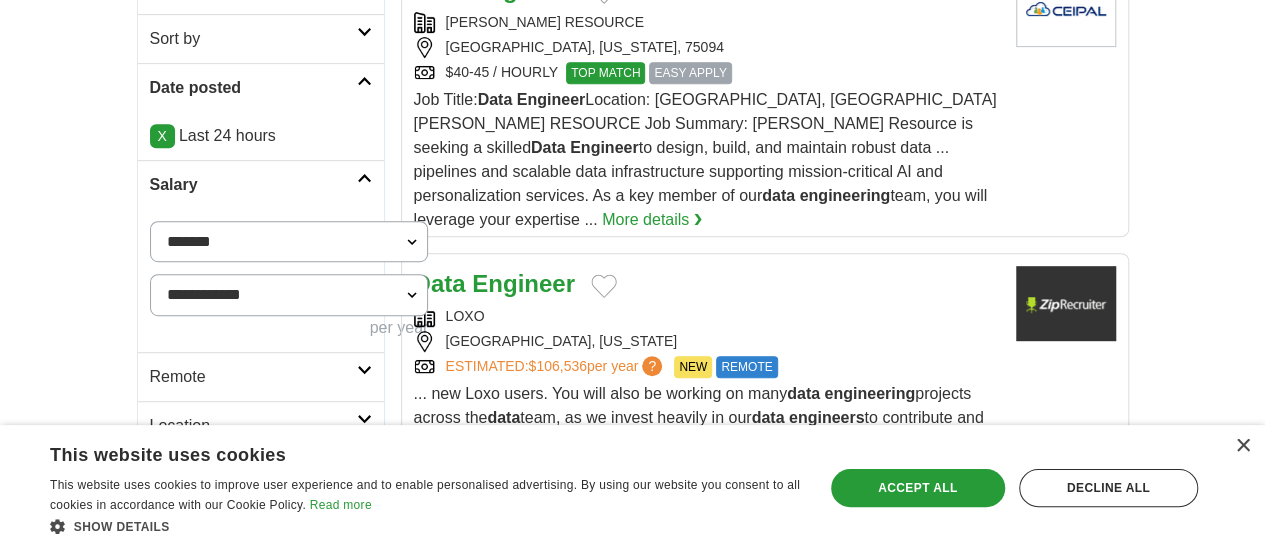 click on "Remote" at bounding box center [253, 377] 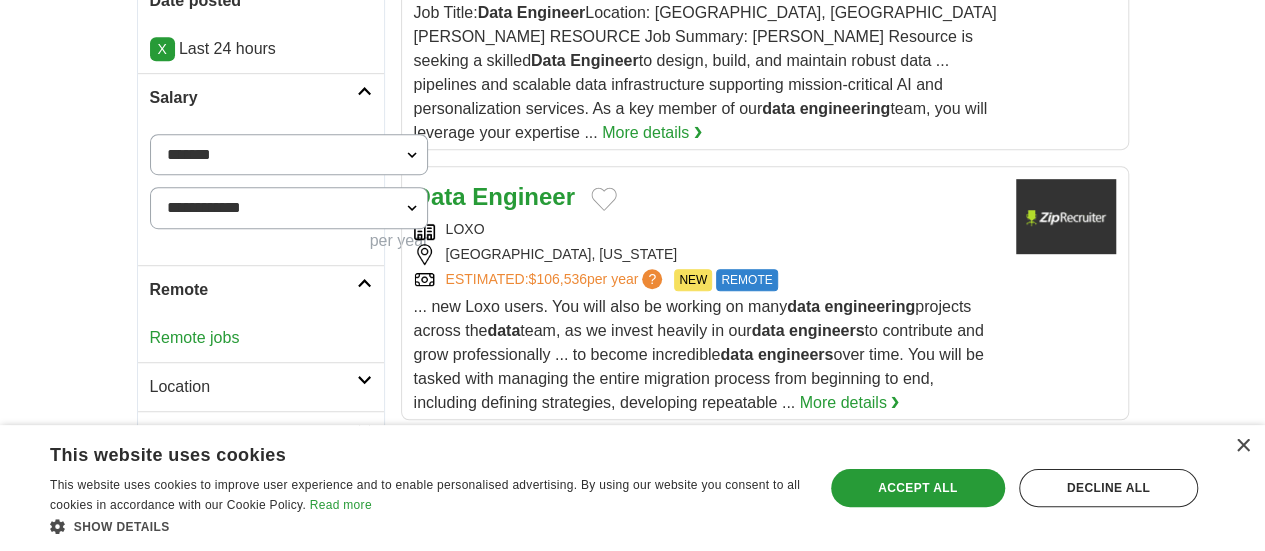 scroll, scrollTop: 506, scrollLeft: 0, axis: vertical 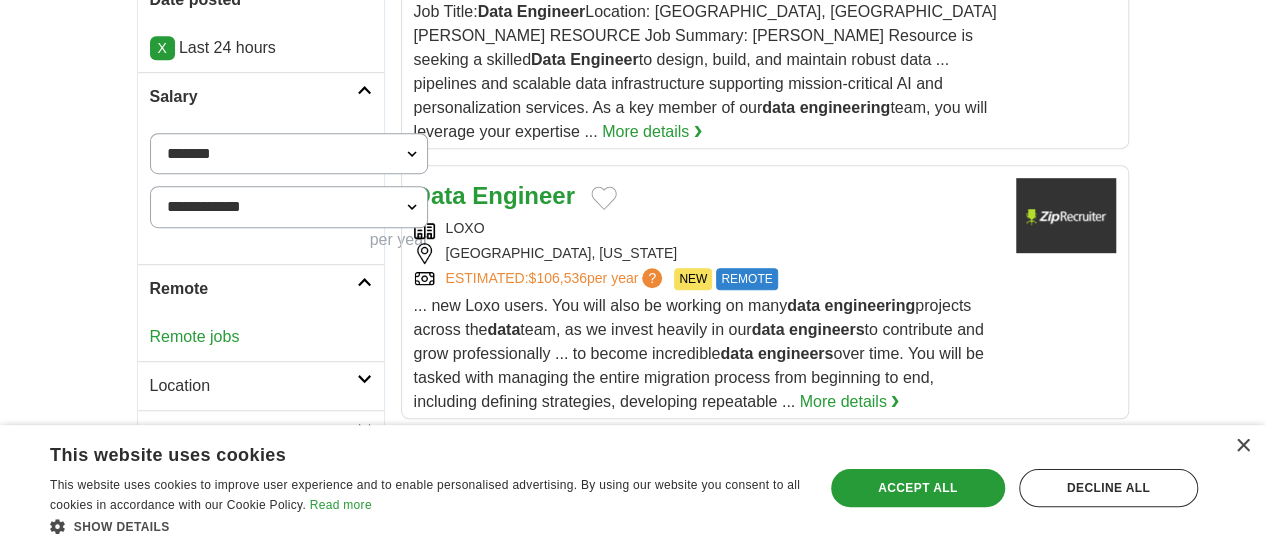 click on "Location" at bounding box center [253, 386] 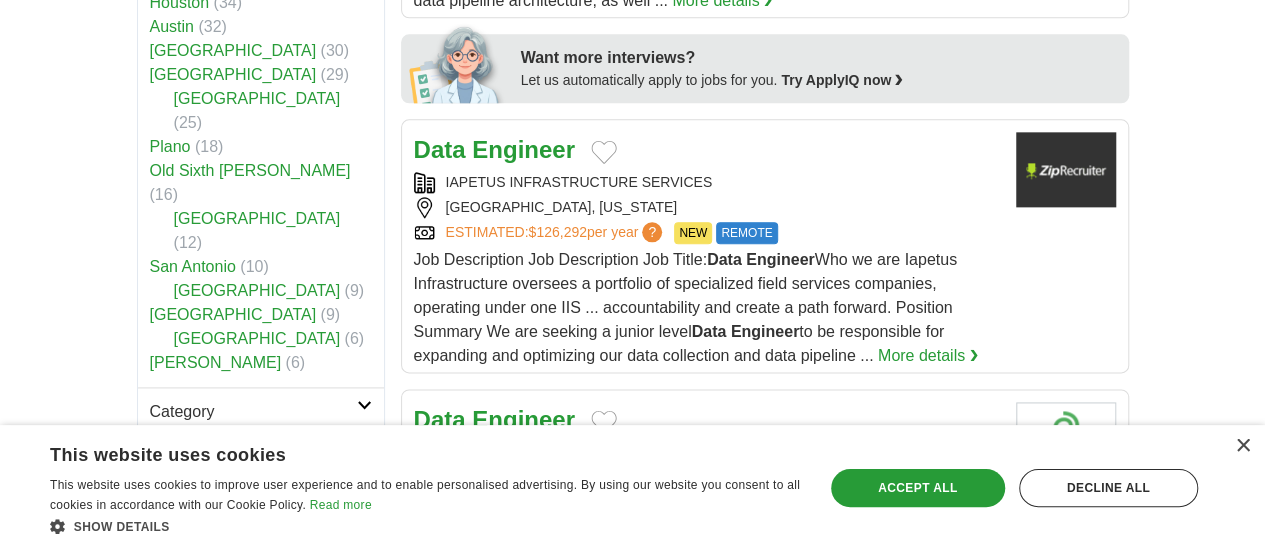 scroll, scrollTop: 1178, scrollLeft: 0, axis: vertical 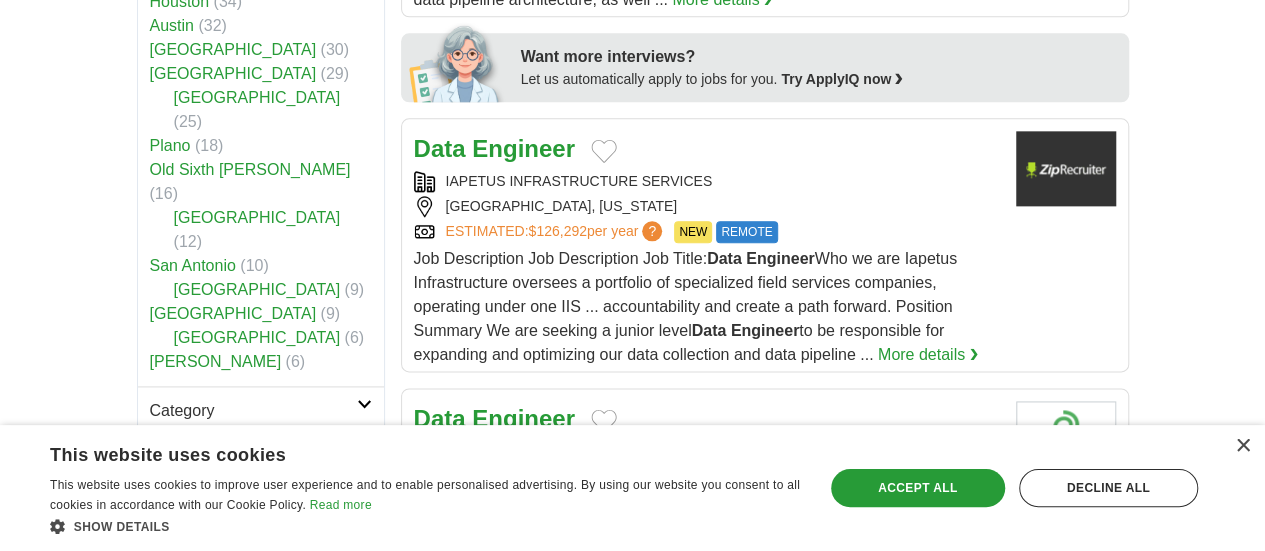click on "Hours" at bounding box center (261, 557) 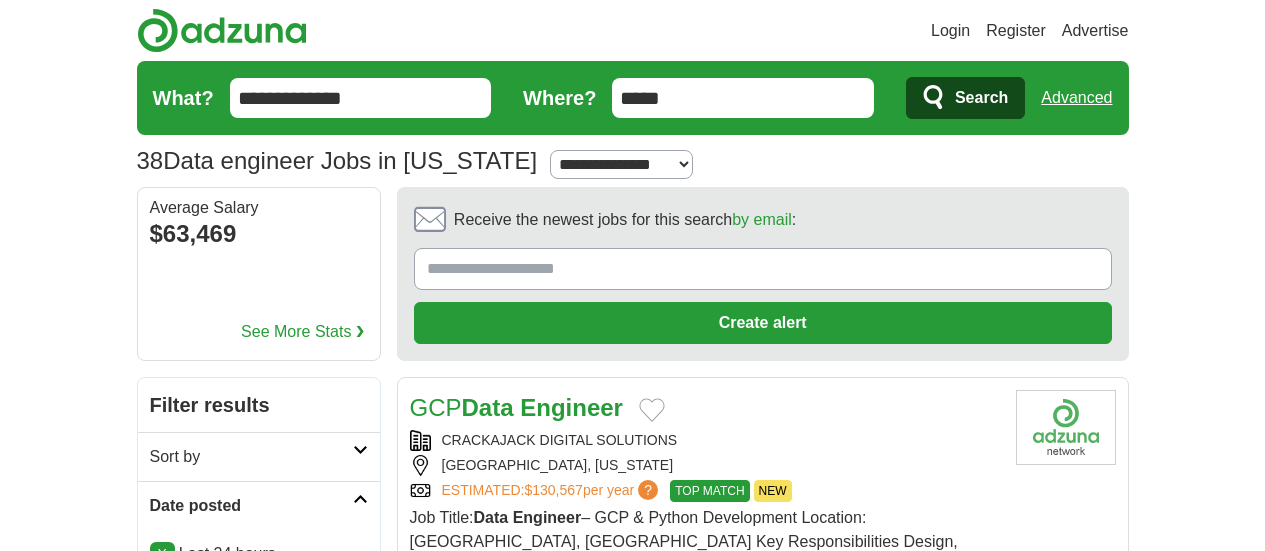 scroll, scrollTop: 0, scrollLeft: 0, axis: both 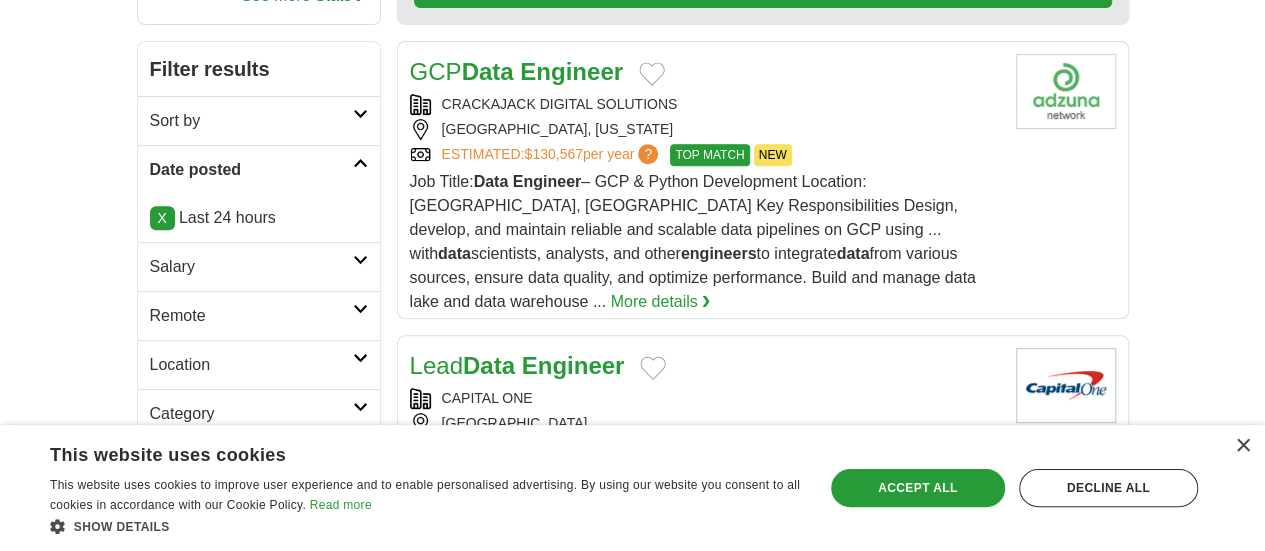 click on "Category" at bounding box center (259, 413) 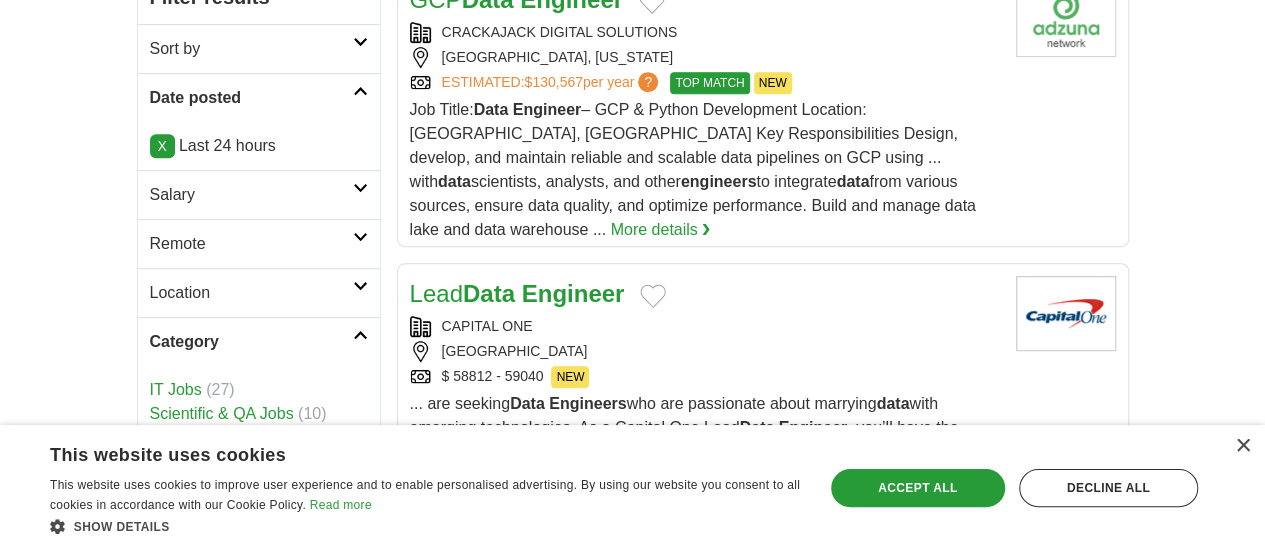 scroll, scrollTop: 416, scrollLeft: 0, axis: vertical 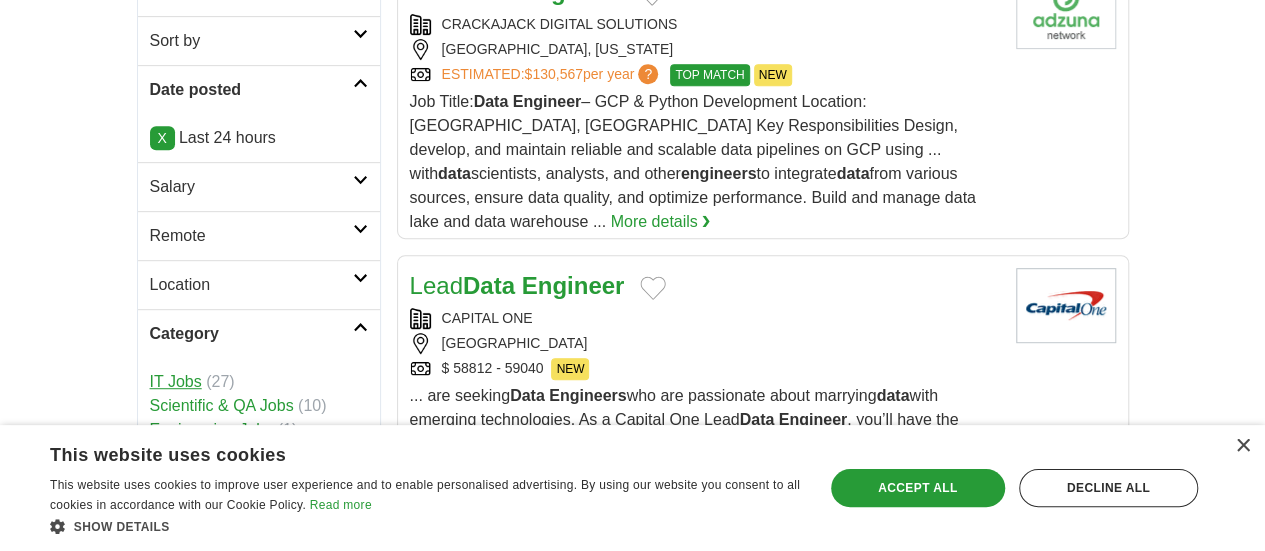 click on "IT Jobs" at bounding box center [176, 381] 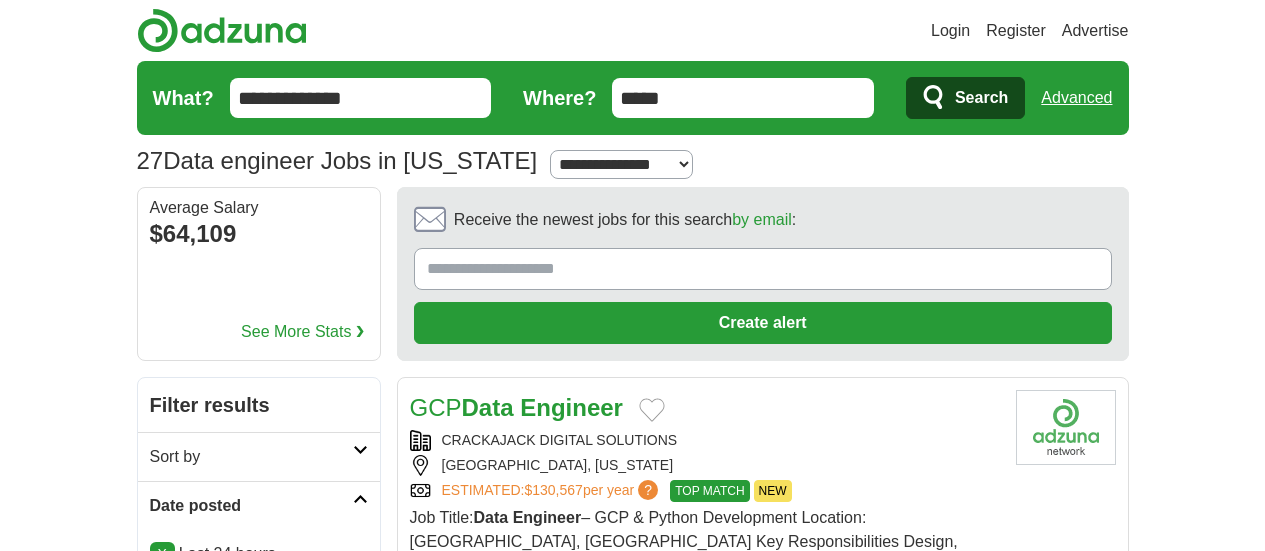 scroll, scrollTop: 0, scrollLeft: 0, axis: both 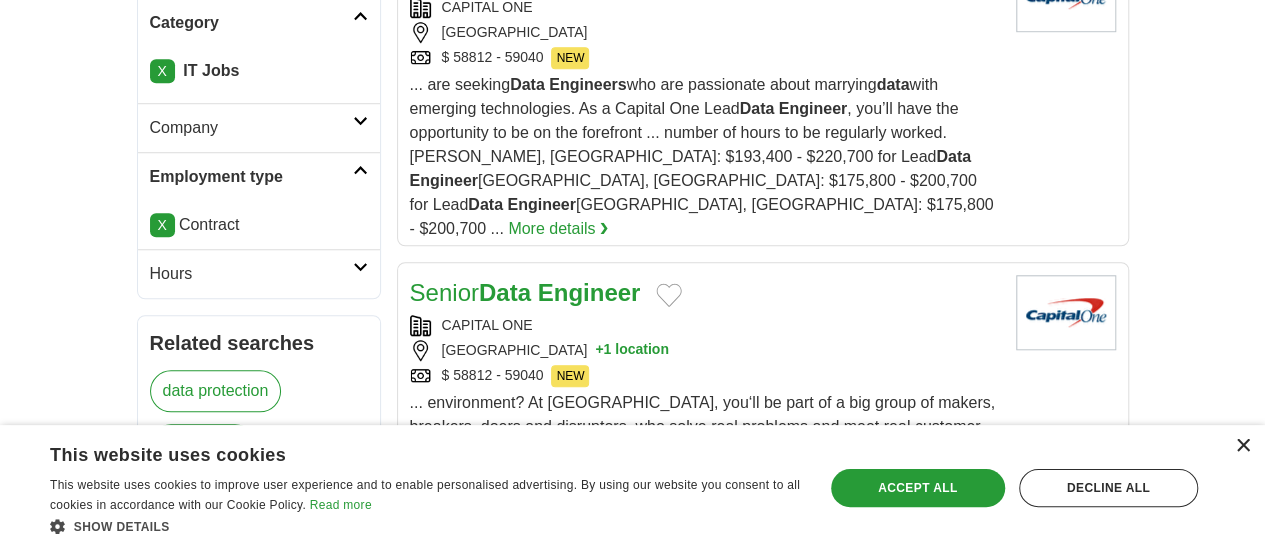 click on "×" at bounding box center [1242, 446] 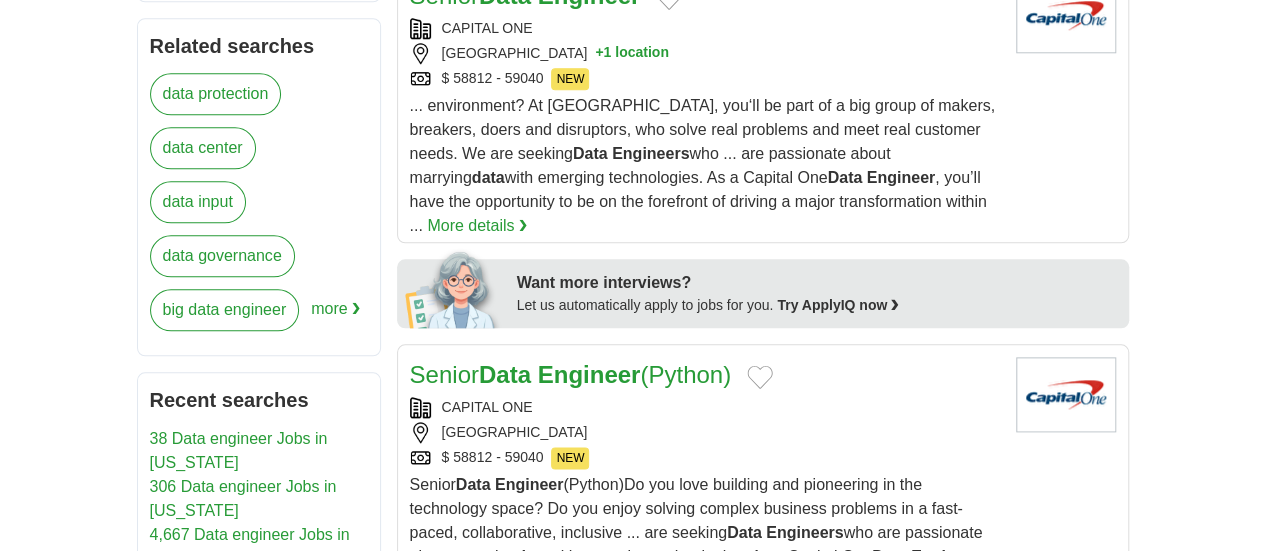 scroll, scrollTop: 1025, scrollLeft: 0, axis: vertical 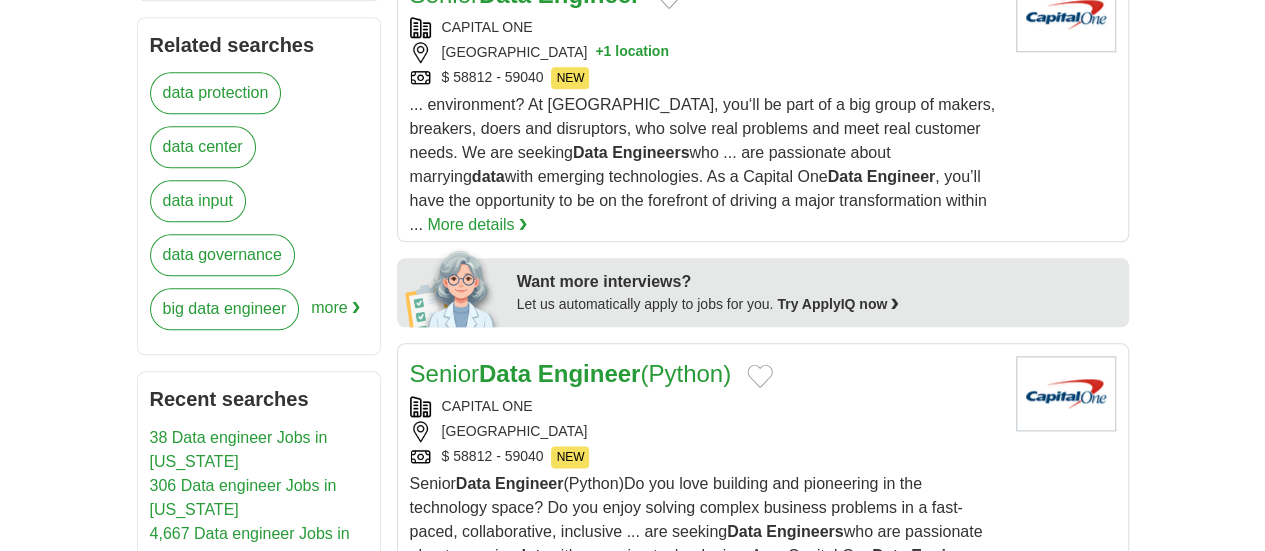 click on "CAPITAL ONE" at bounding box center [705, 676] 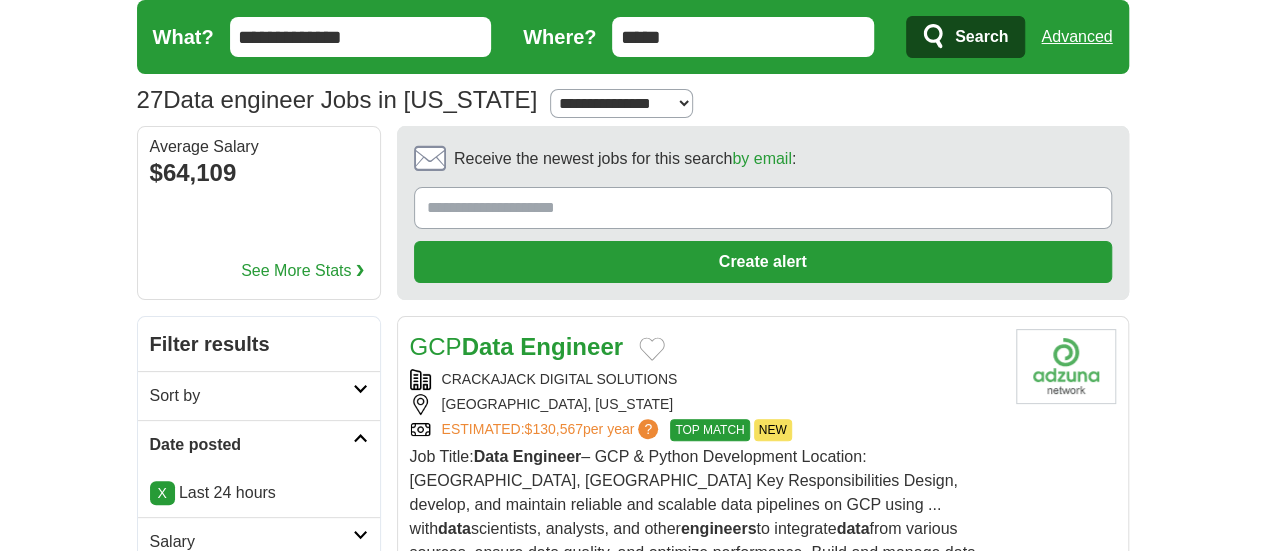 scroll, scrollTop: 59, scrollLeft: 0, axis: vertical 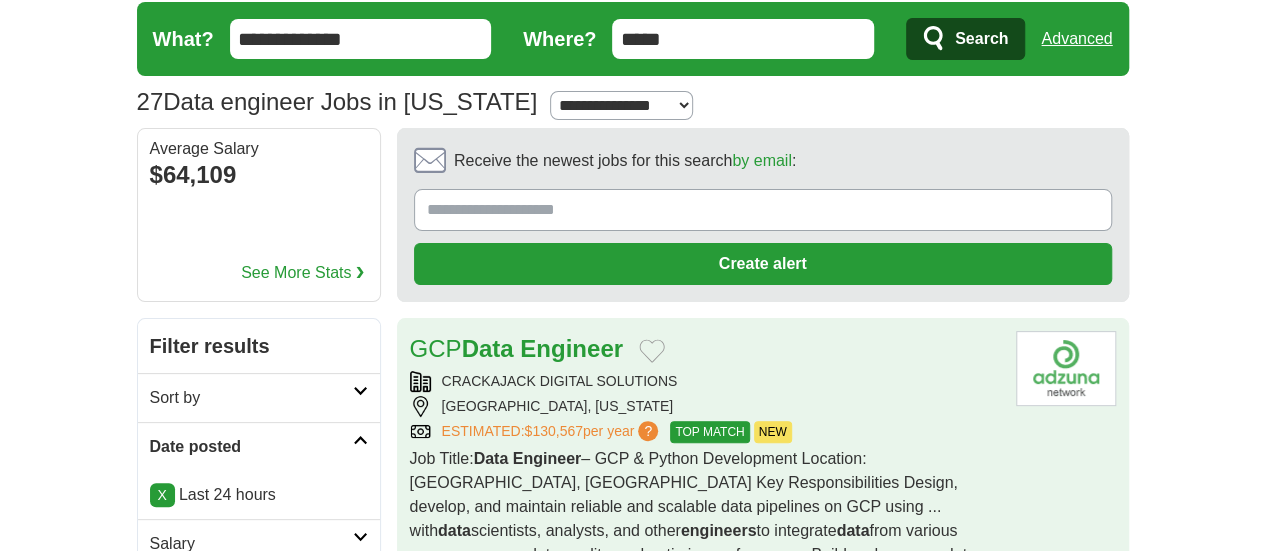 click on "More details ❯" at bounding box center (661, 579) 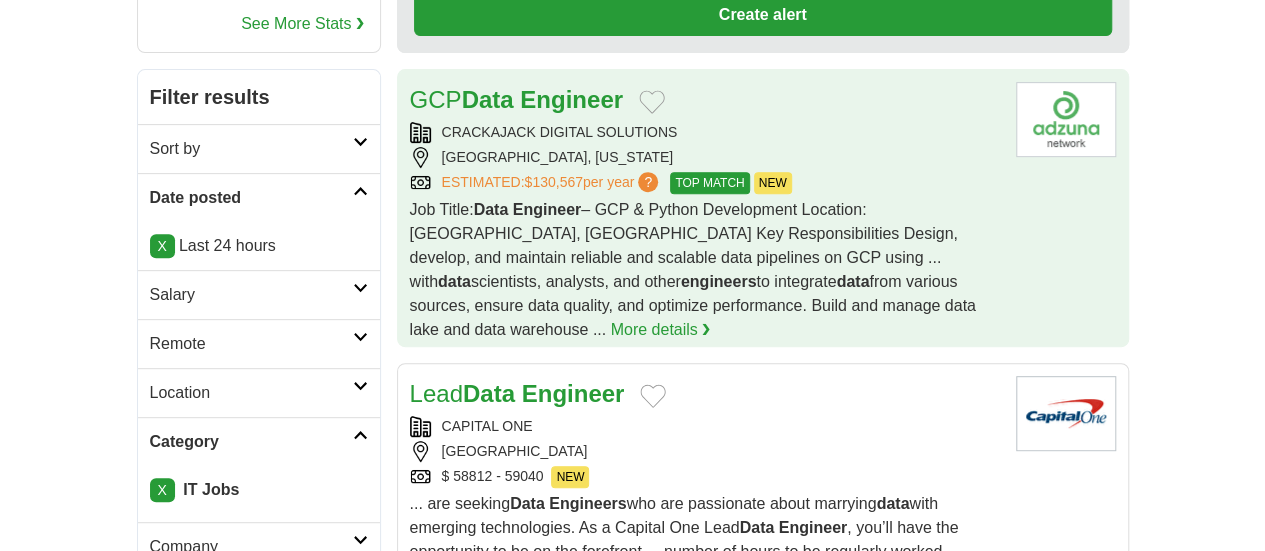 scroll, scrollTop: 309, scrollLeft: 0, axis: vertical 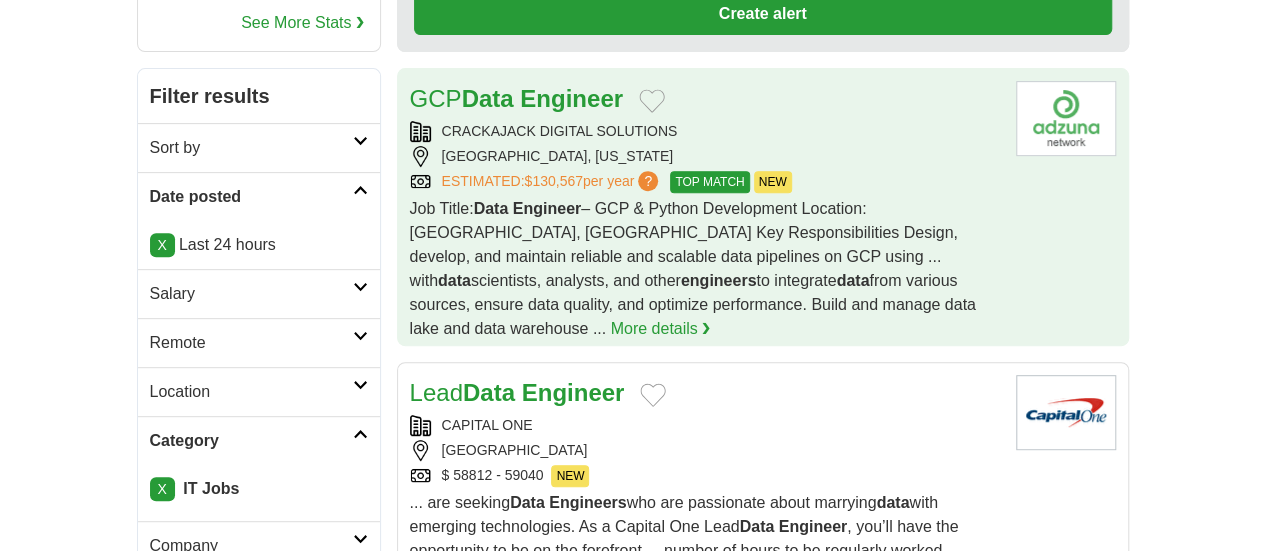 click on "[GEOGRAPHIC_DATA]" at bounding box center (705, 450) 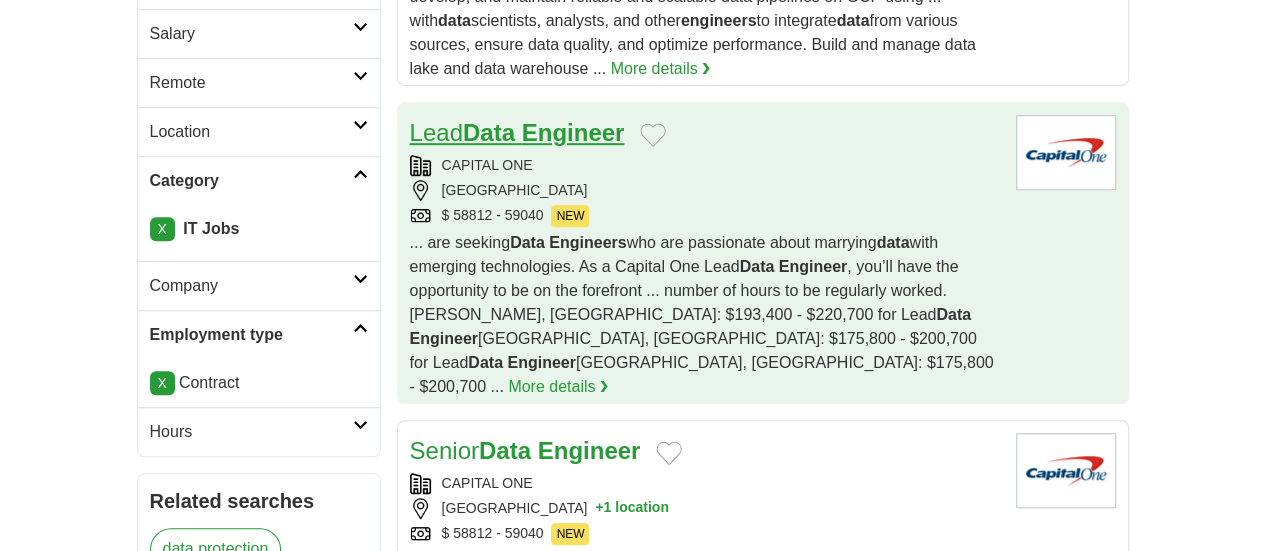 scroll, scrollTop: 572, scrollLeft: 0, axis: vertical 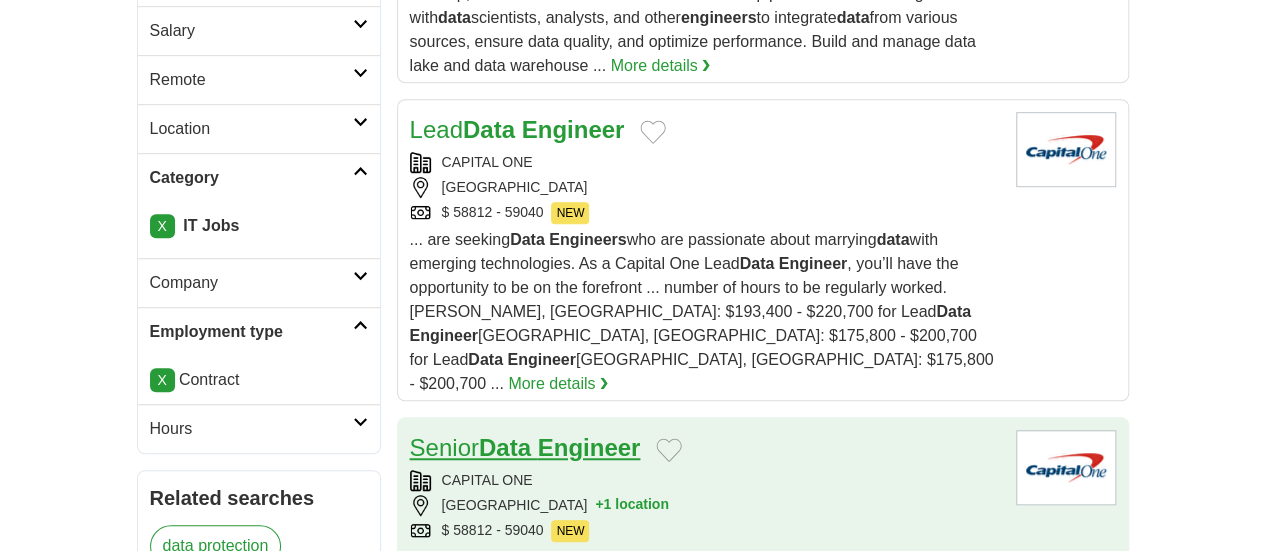 click on "Senior  Data   Engineer" at bounding box center (525, 447) 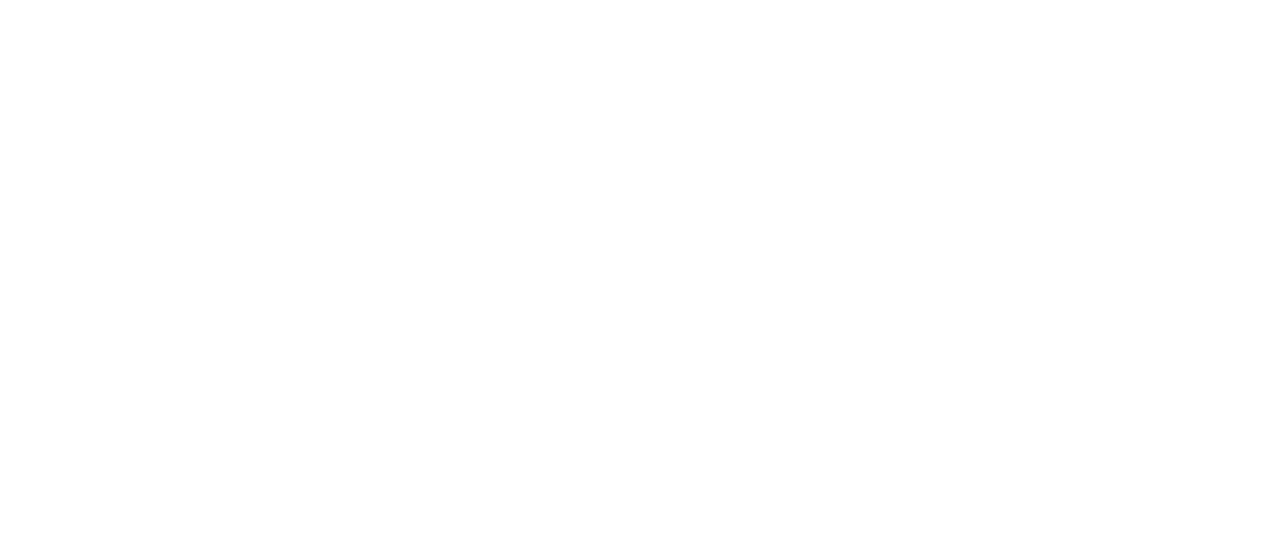 scroll, scrollTop: 3861, scrollLeft: 0, axis: vertical 